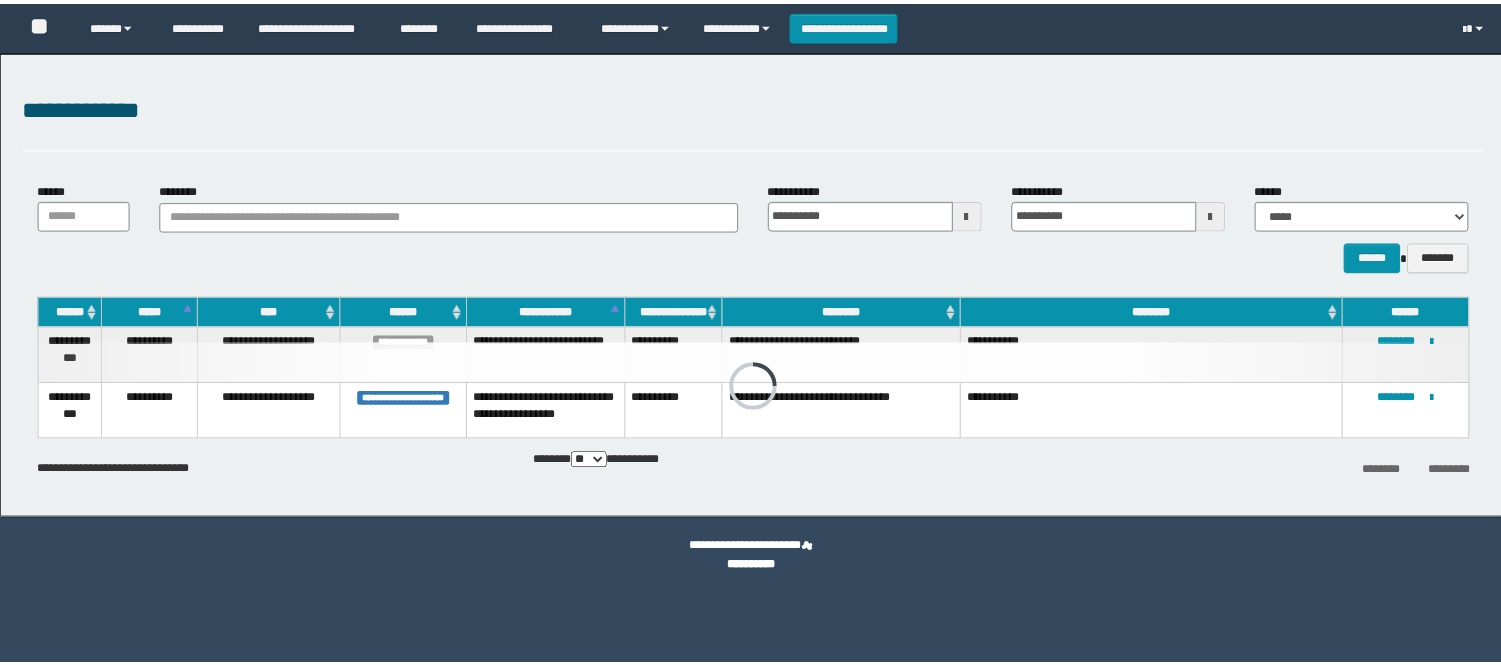 scroll, scrollTop: 0, scrollLeft: 0, axis: both 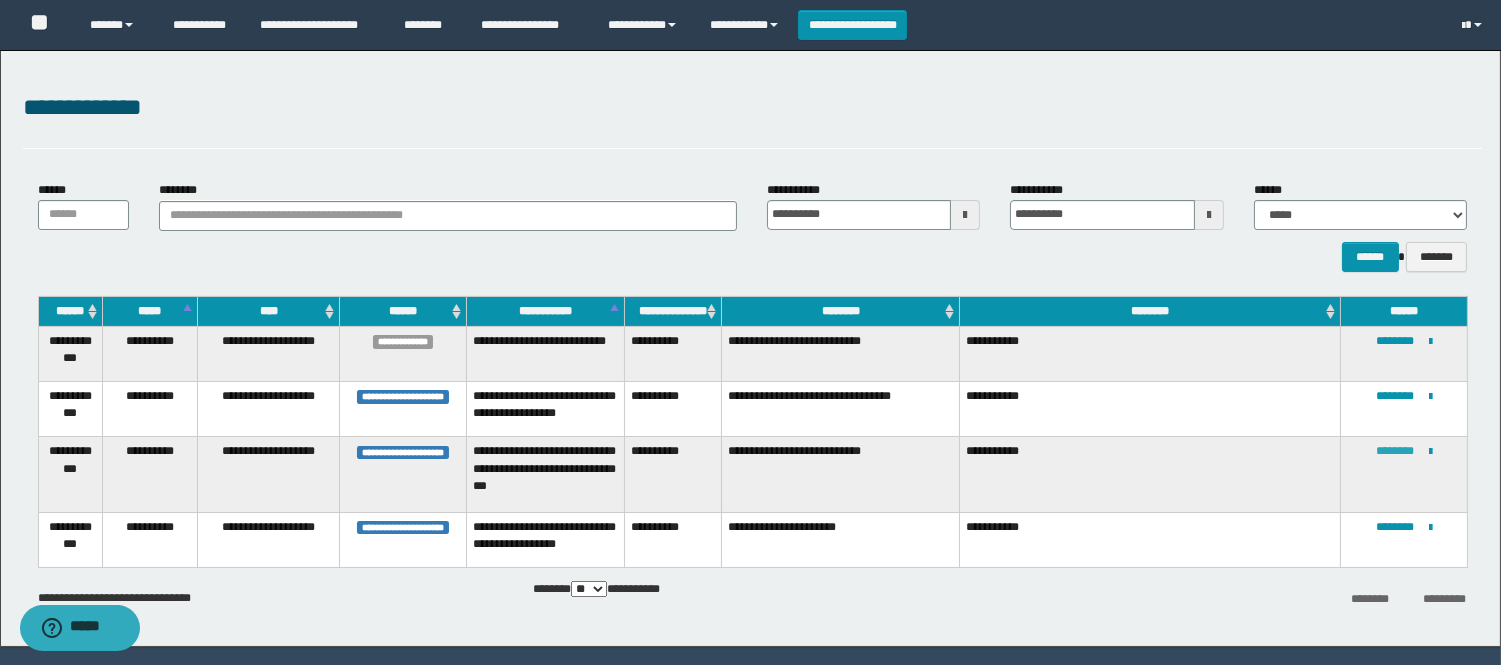 click on "********" at bounding box center (1395, 451) 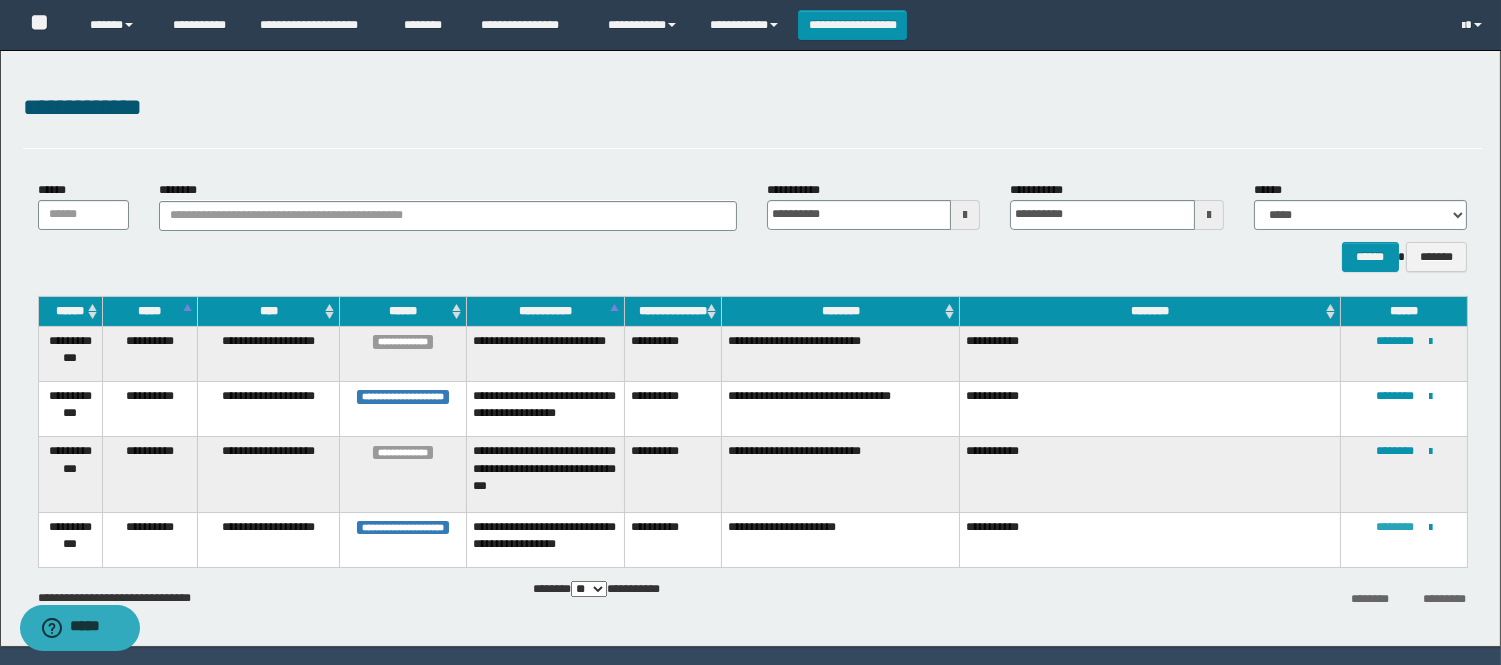 click on "********" at bounding box center [1395, 527] 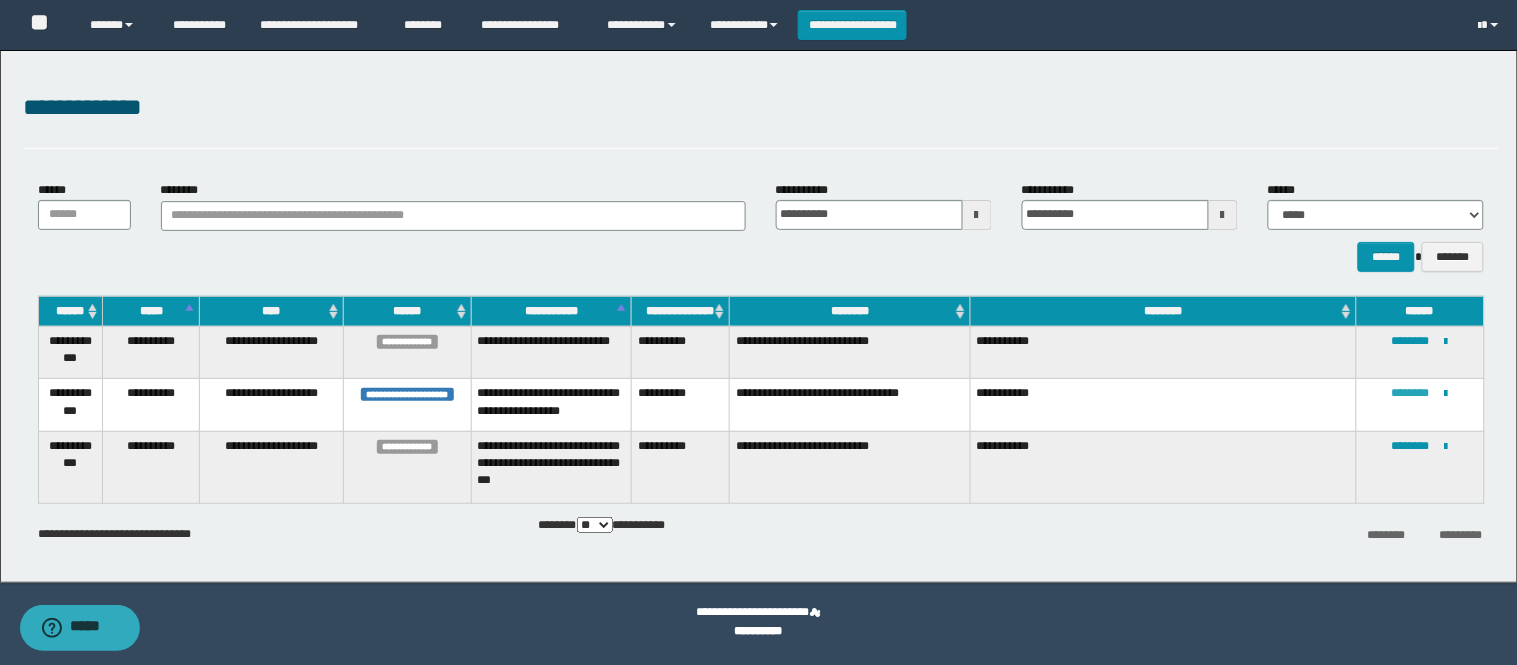 click on "********" at bounding box center (1411, 393) 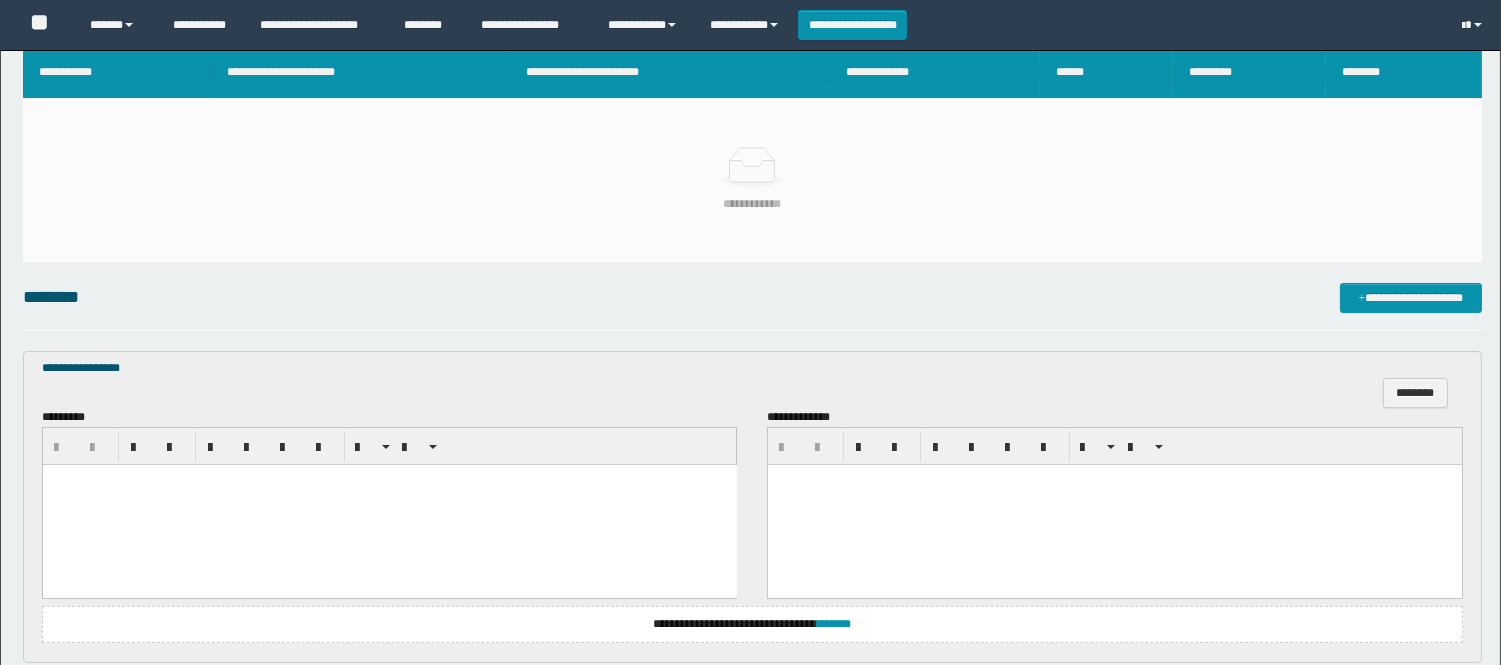 scroll, scrollTop: 534, scrollLeft: 0, axis: vertical 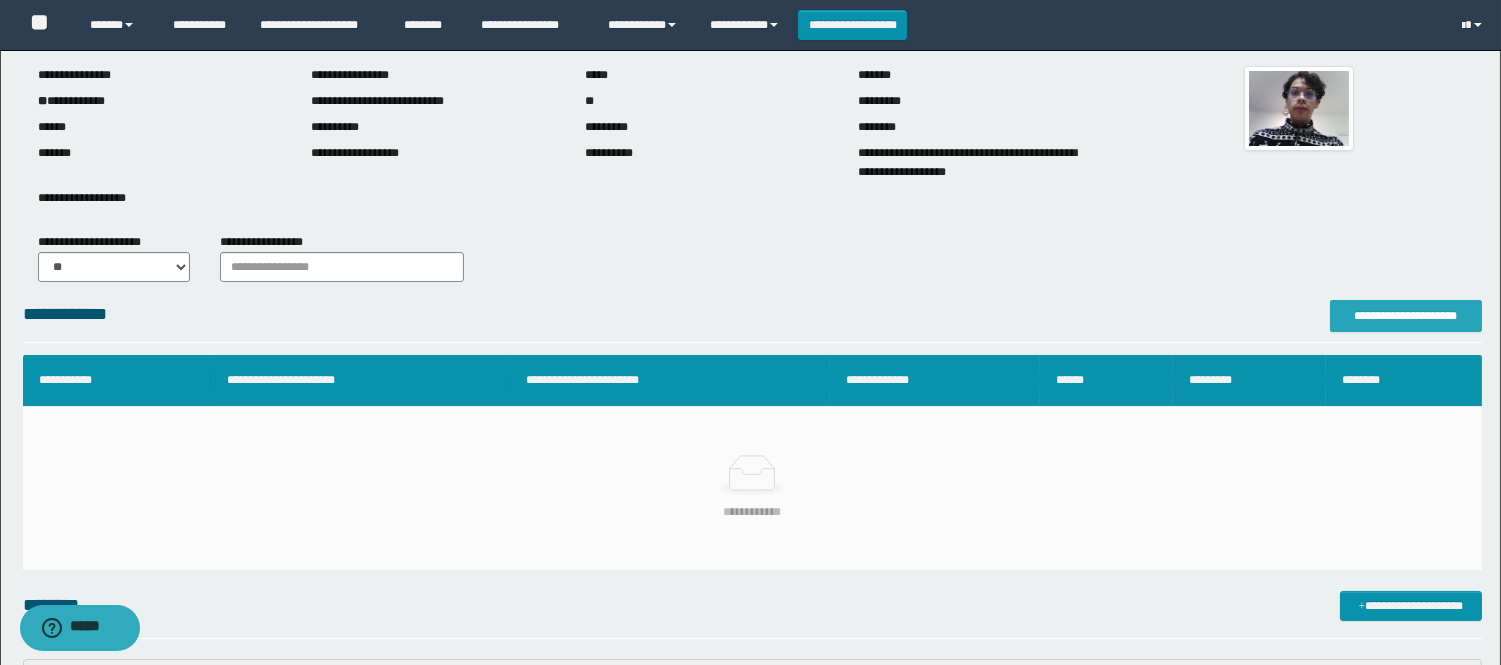 click on "**********" at bounding box center (1406, 316) 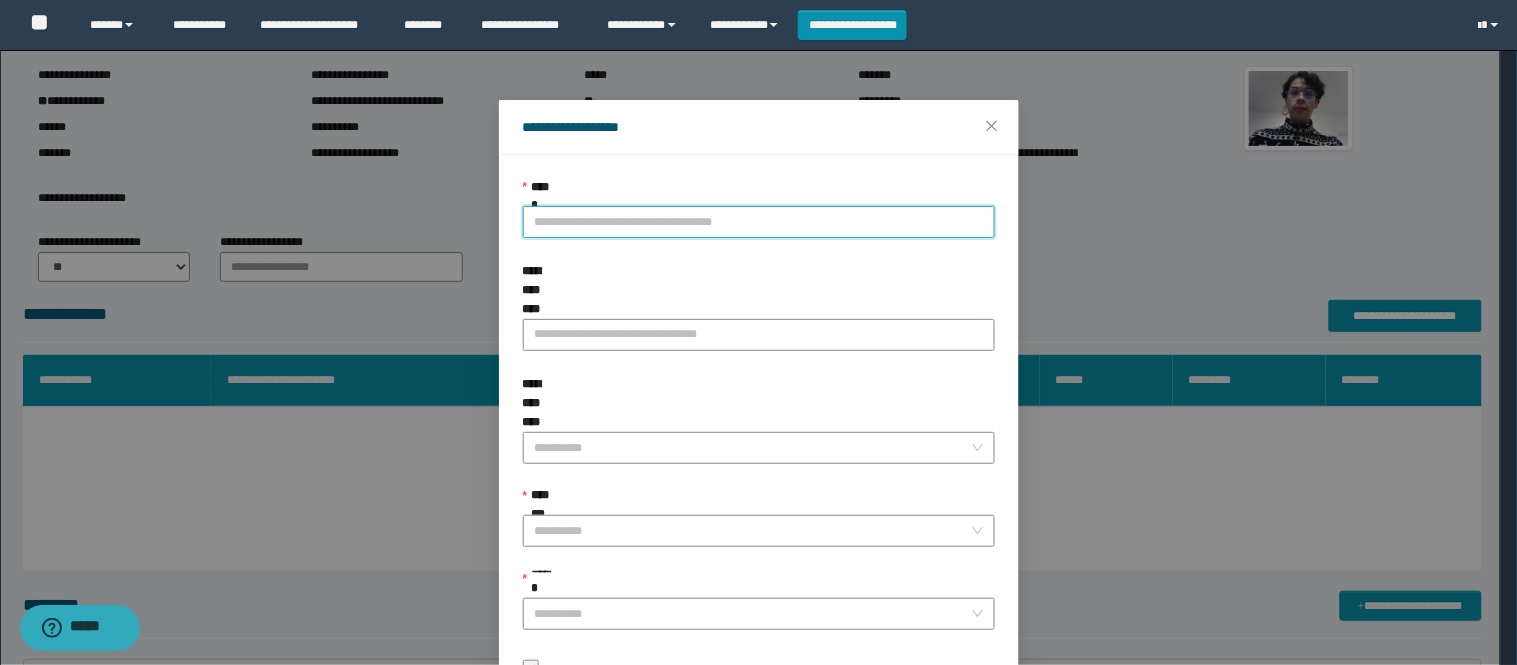 click on "**********" at bounding box center (759, 222) 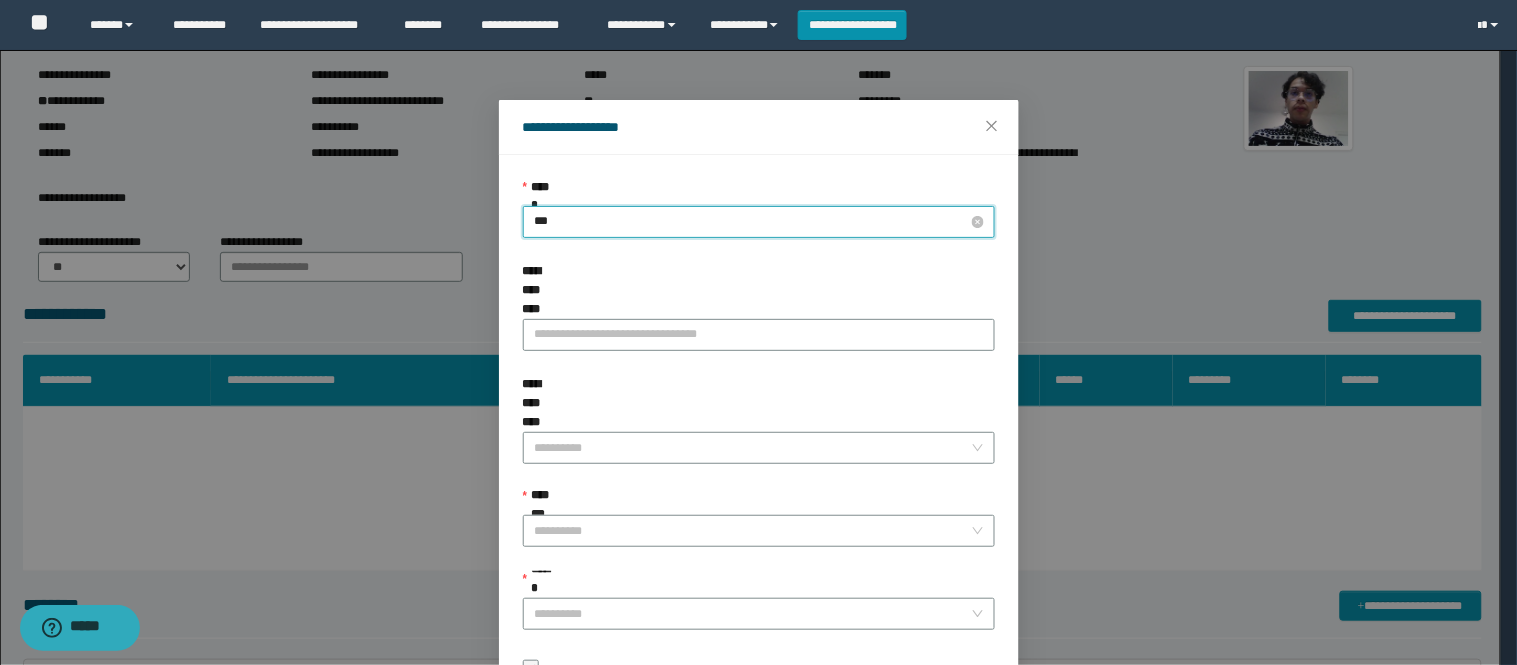 type on "****" 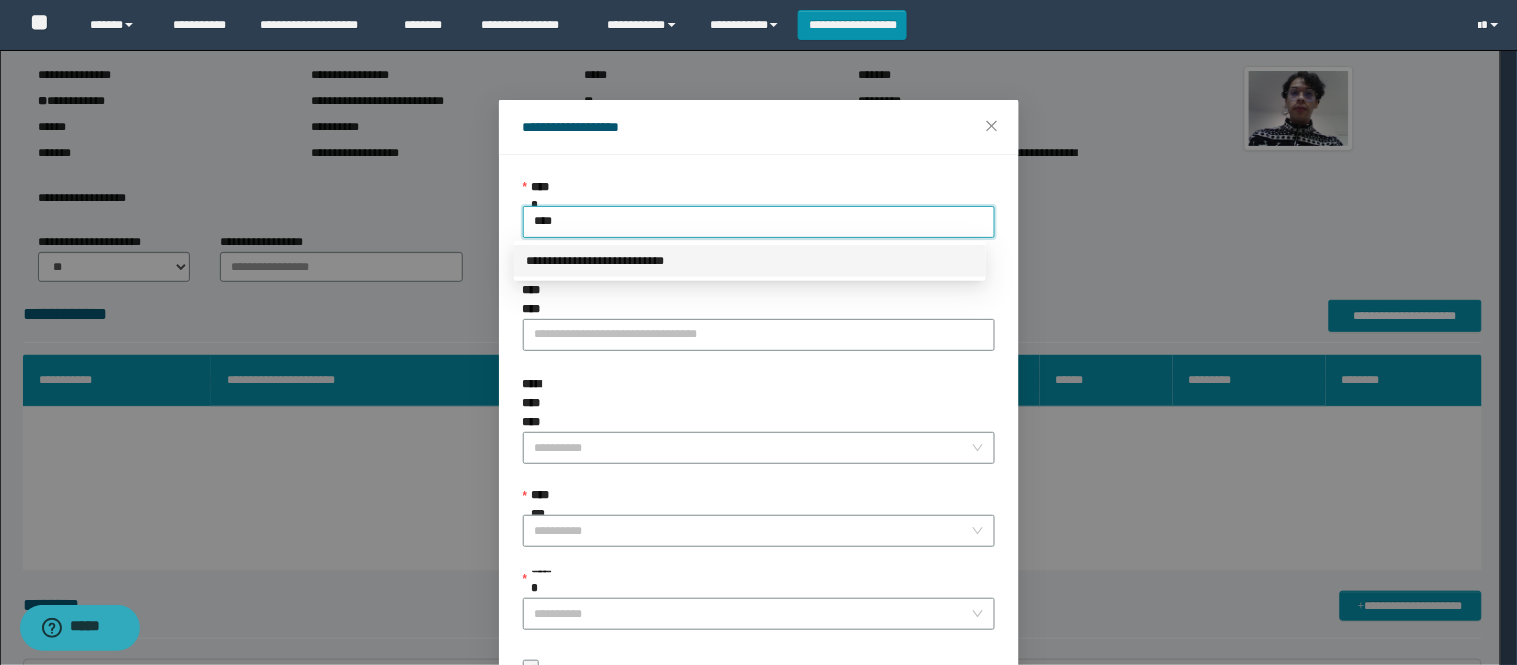 click on "**********" at bounding box center [750, 261] 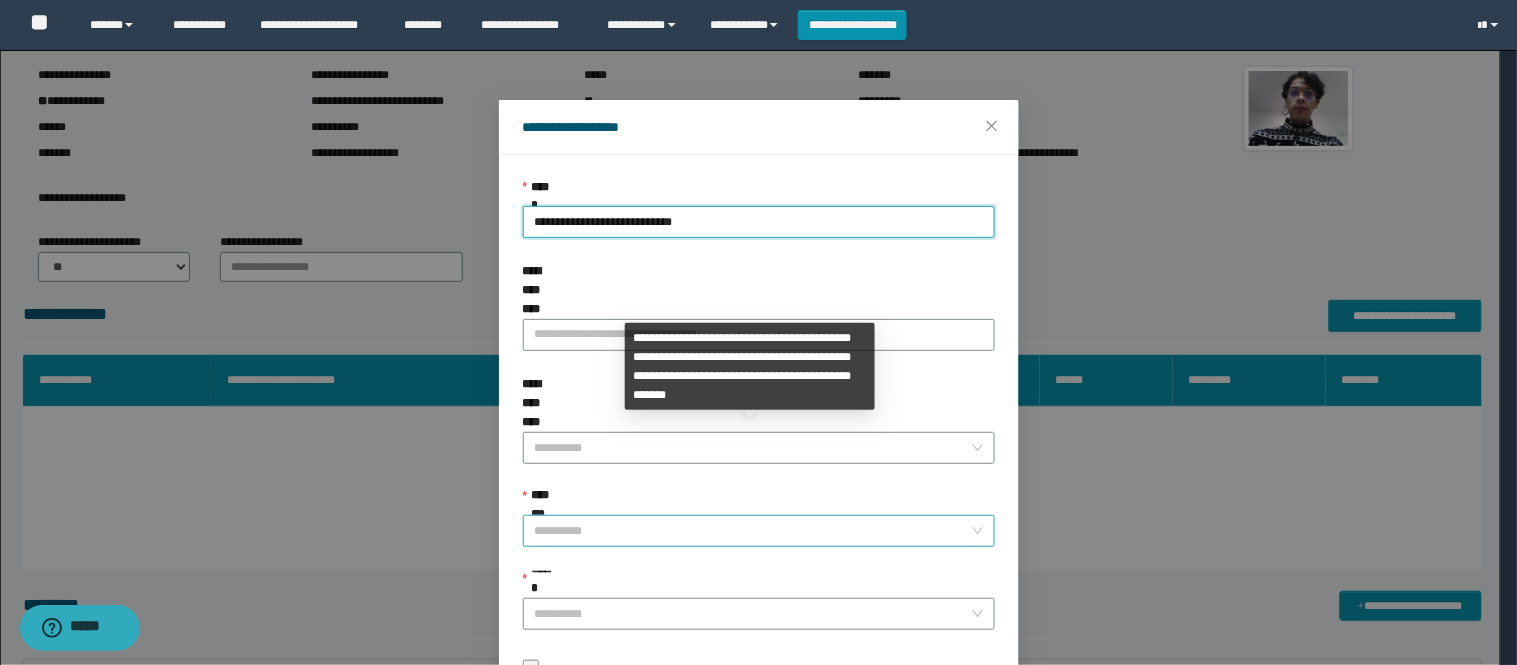 click on "**********" at bounding box center [753, 531] 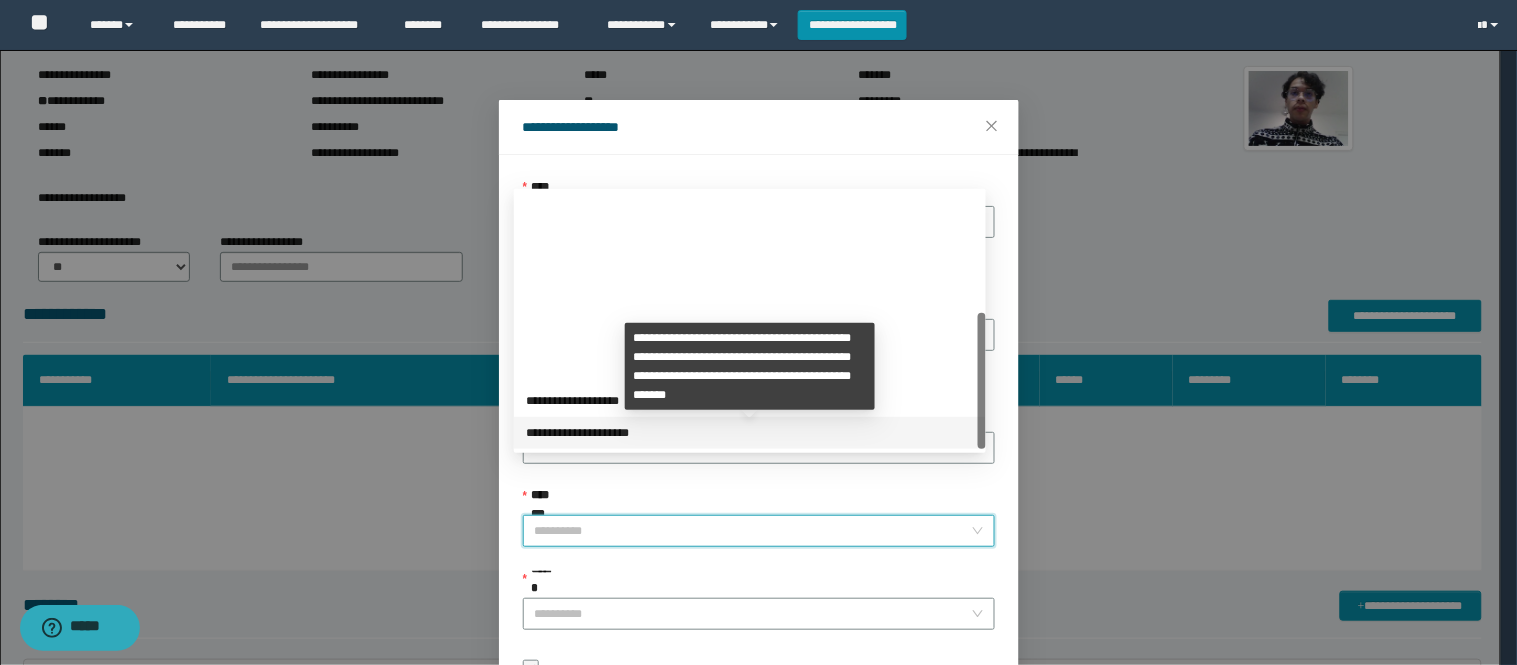 scroll, scrollTop: 224, scrollLeft: 0, axis: vertical 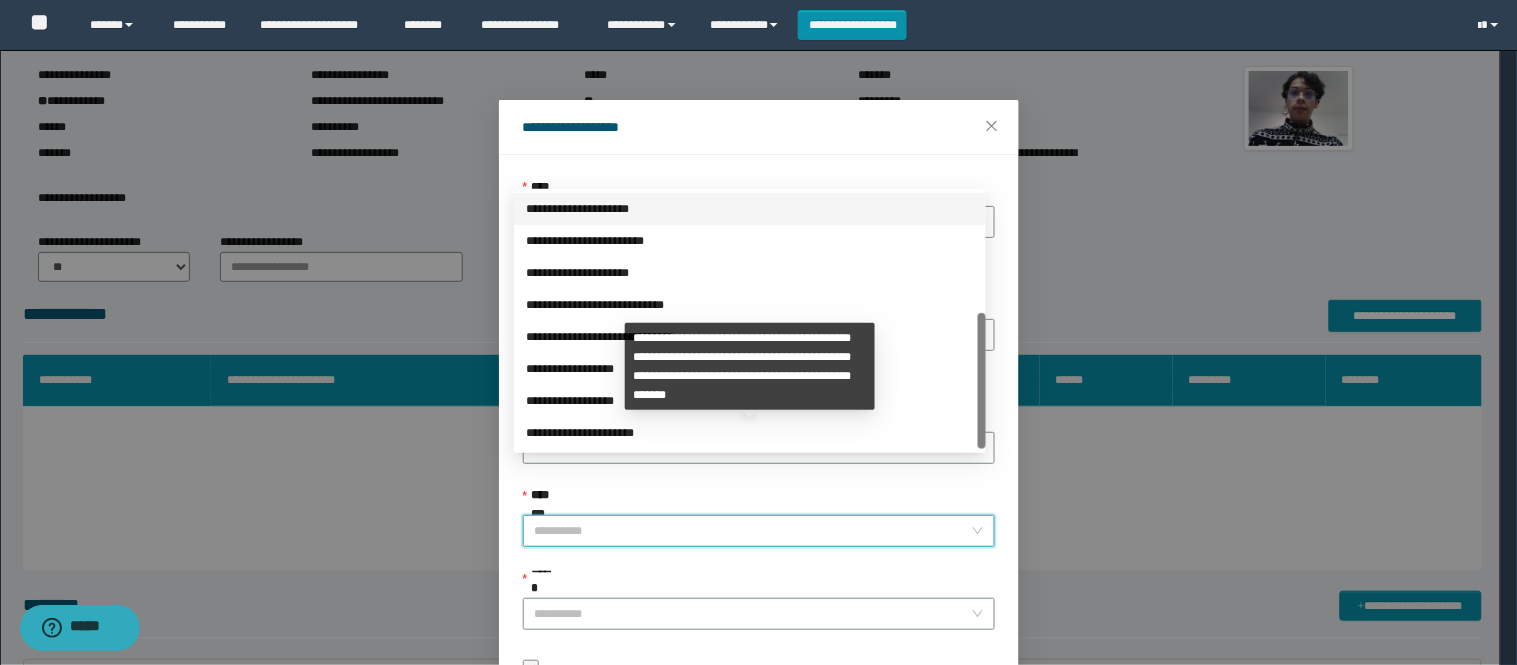 click on "**********" at bounding box center [750, 433] 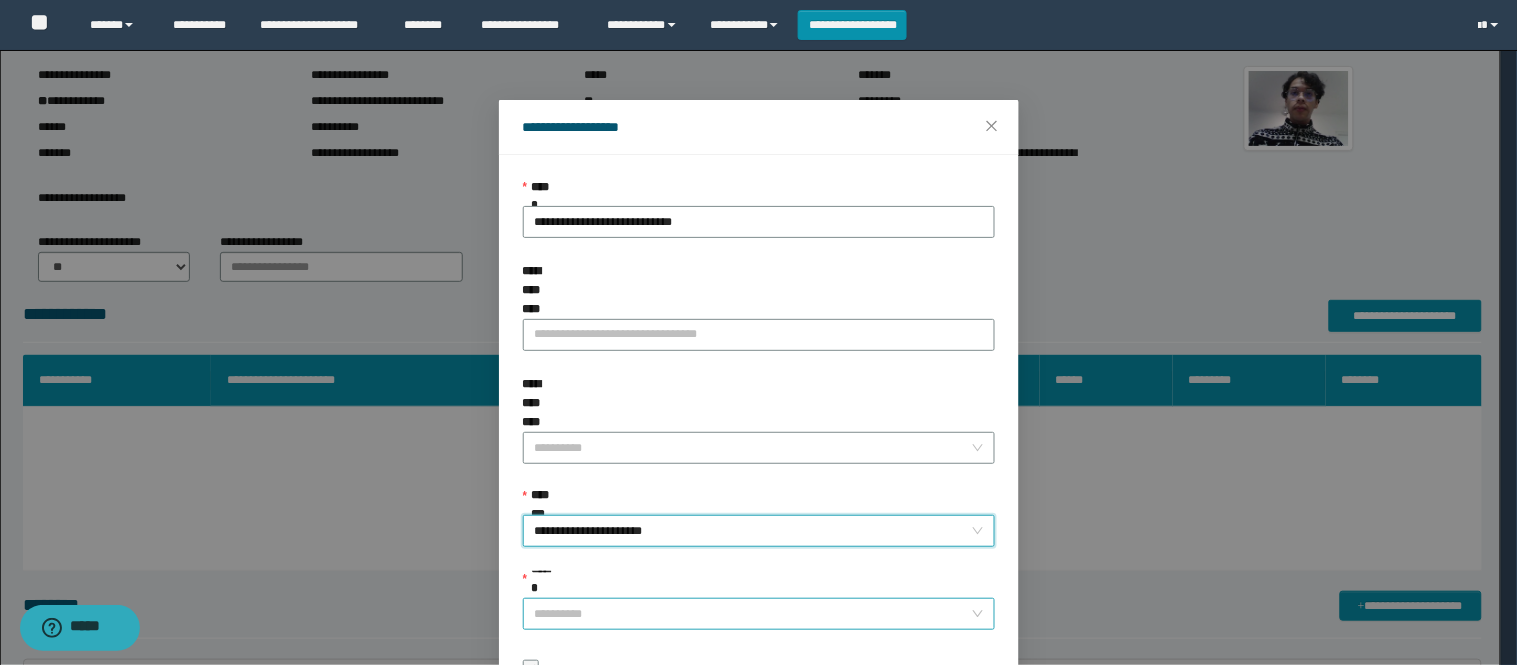 click on "******" at bounding box center (753, 614) 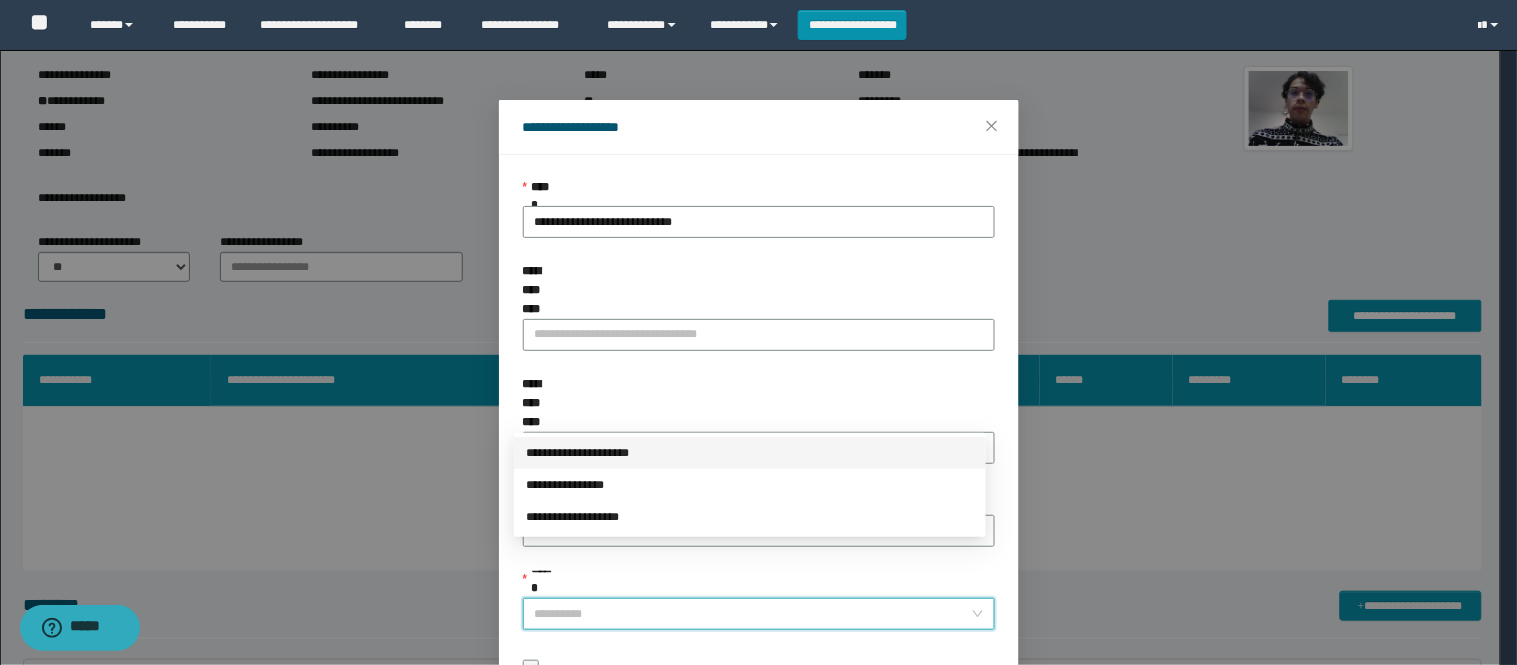 drag, startPoint x: 631, startPoint y: 438, endPoint x: 653, endPoint y: 438, distance: 22 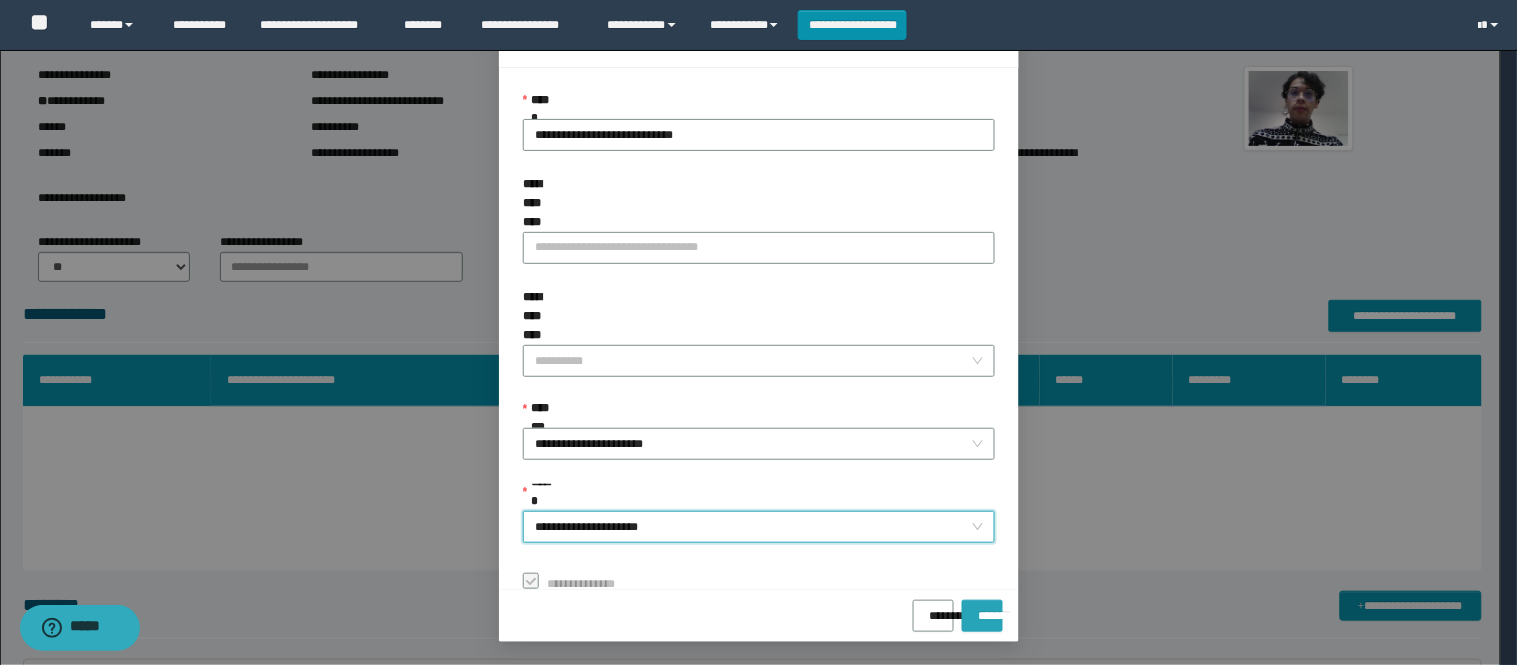 click on "*******" at bounding box center (982, 609) 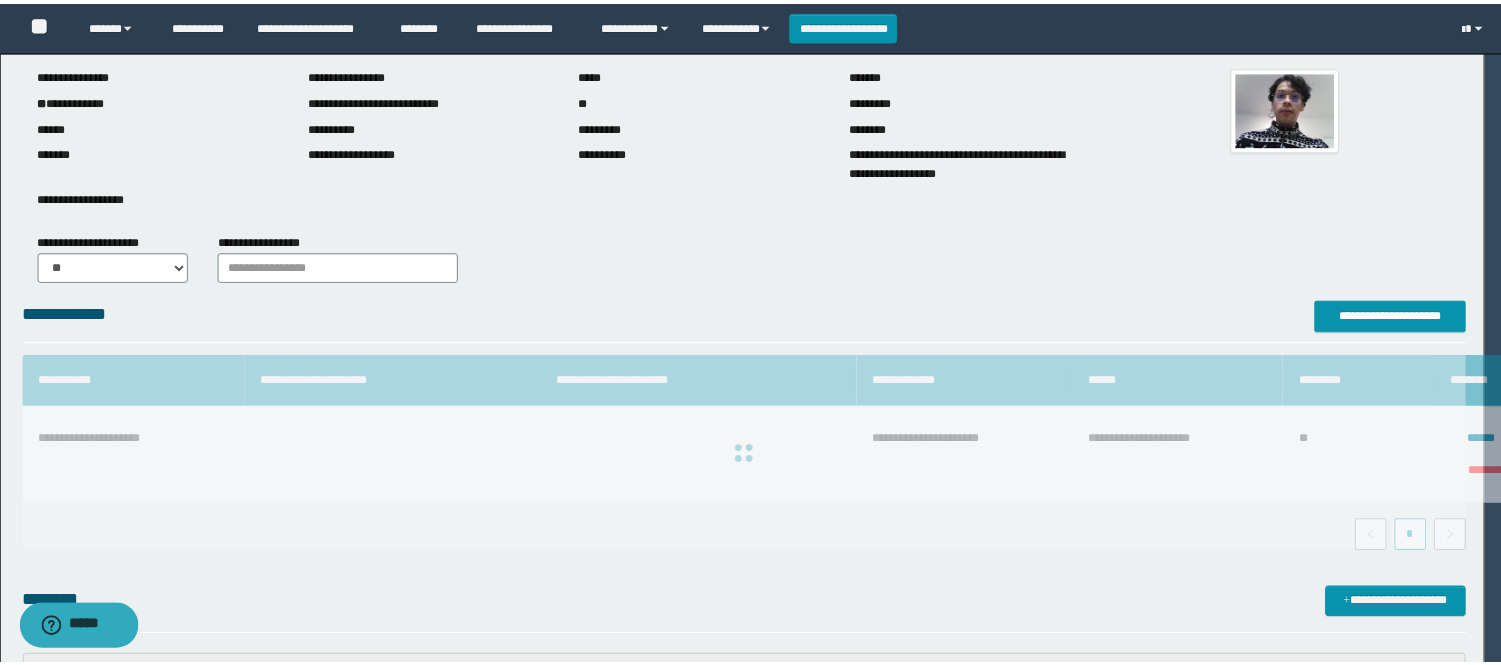scroll, scrollTop: 41, scrollLeft: 0, axis: vertical 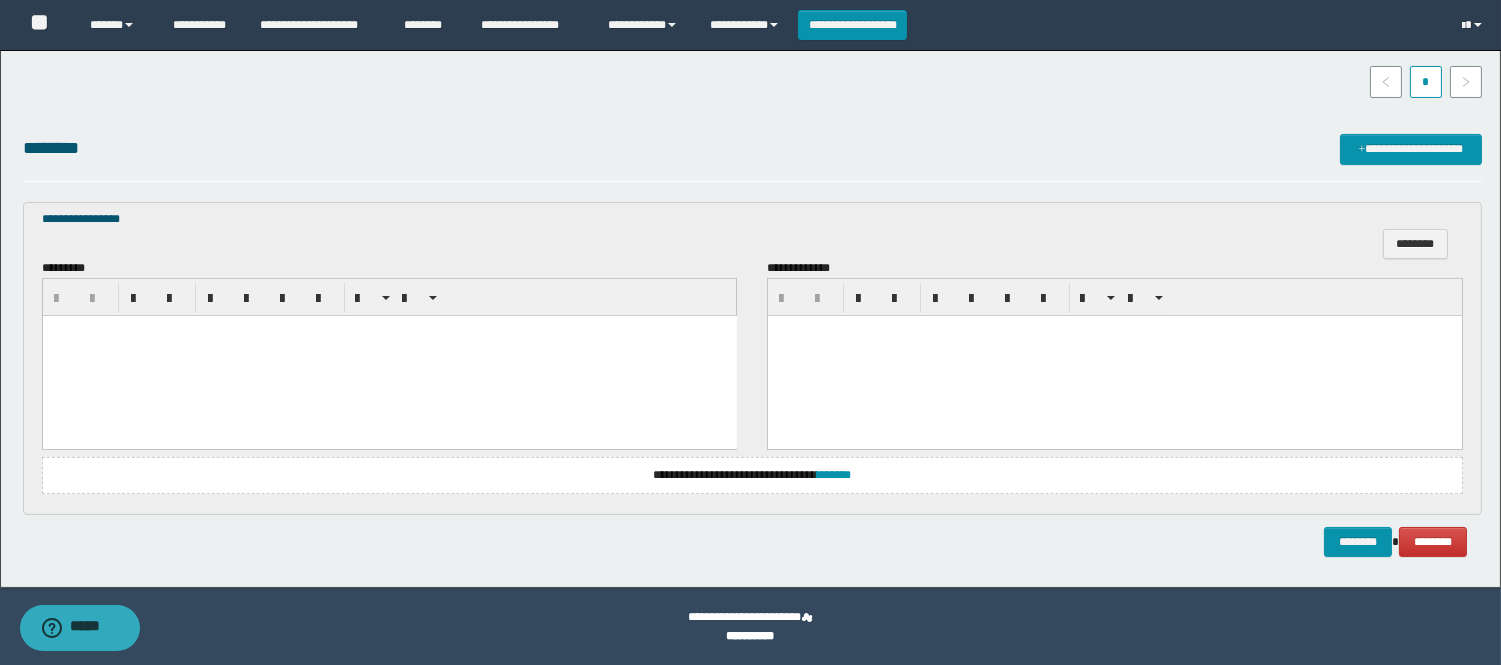 click at bounding box center (389, 355) 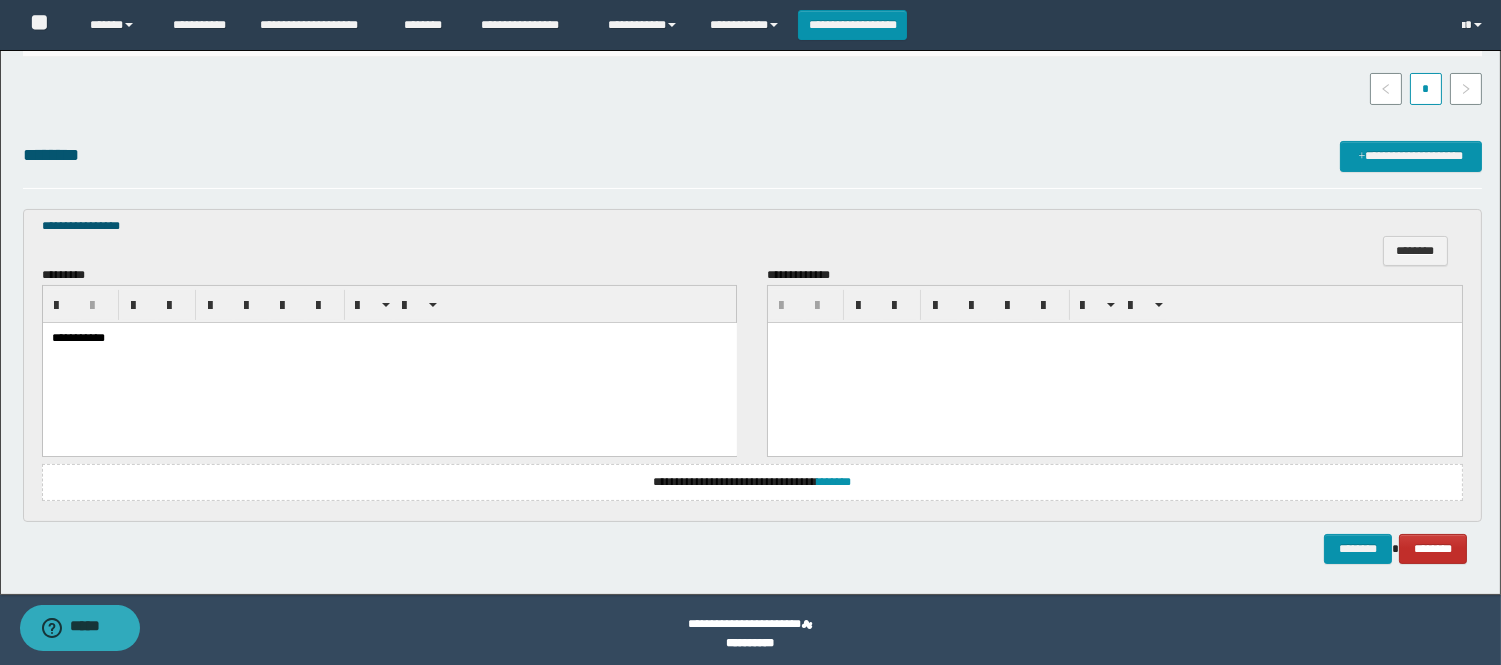 scroll, scrollTop: 512, scrollLeft: 0, axis: vertical 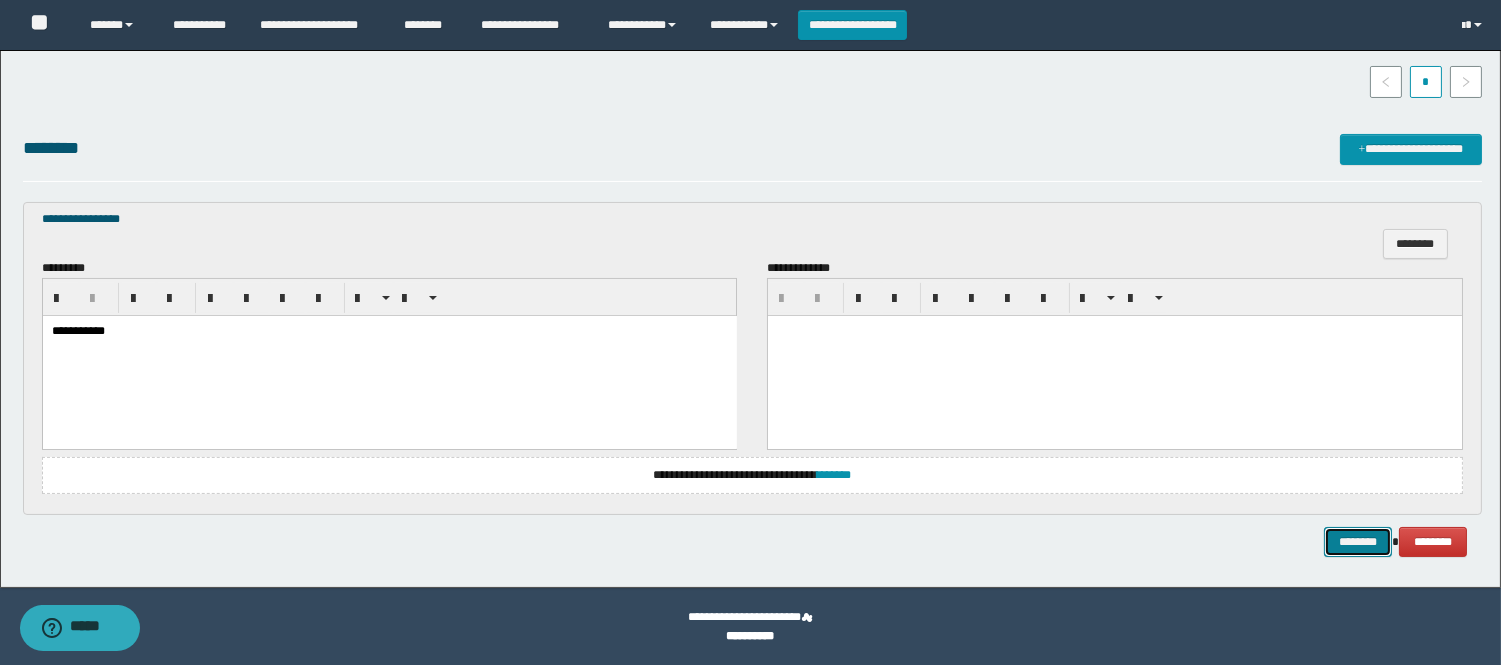 click on "********" at bounding box center [1358, 542] 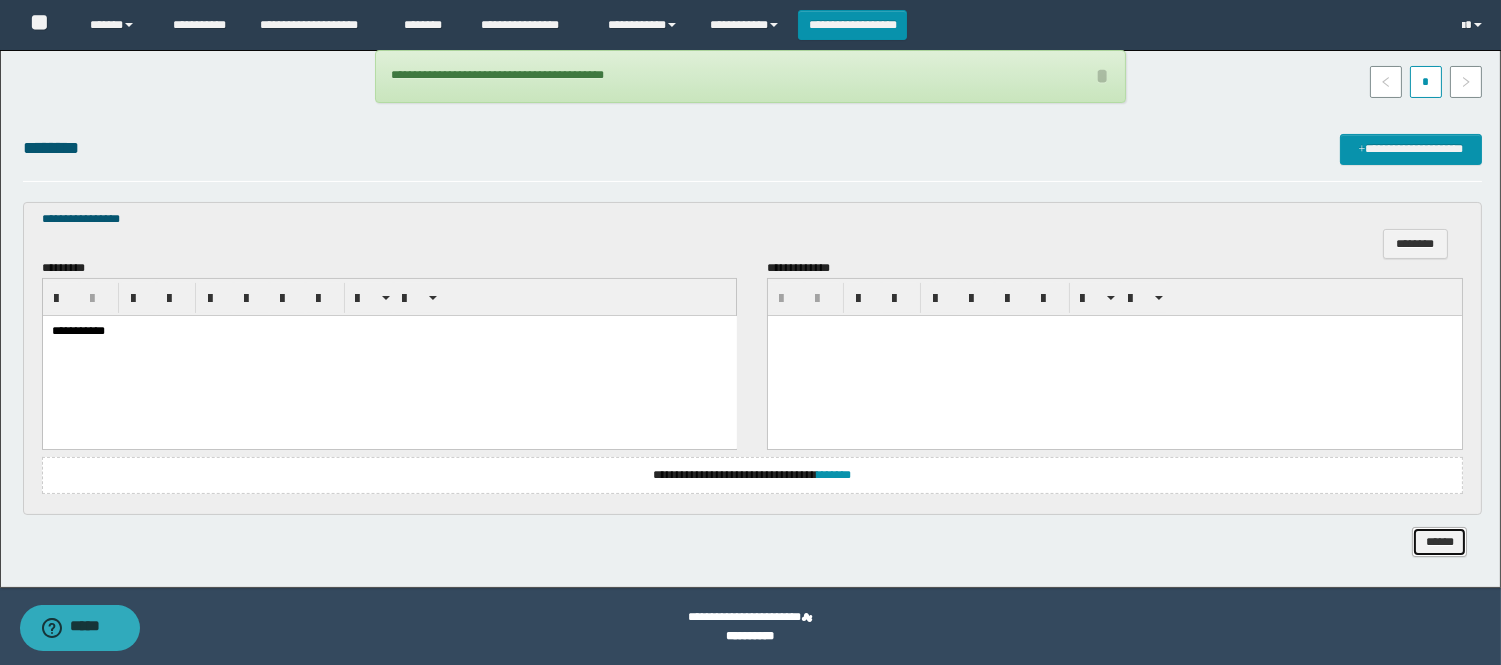click on "******" at bounding box center (1439, 542) 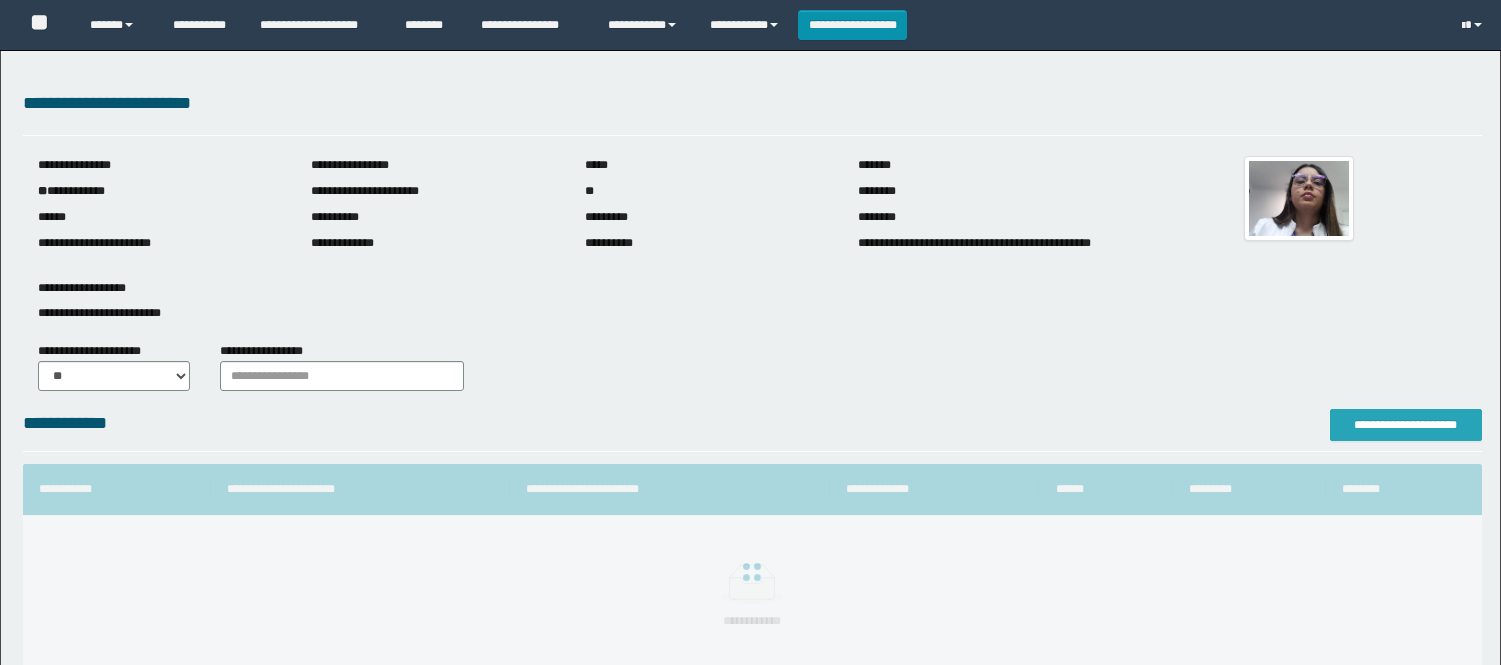 scroll, scrollTop: 0, scrollLeft: 0, axis: both 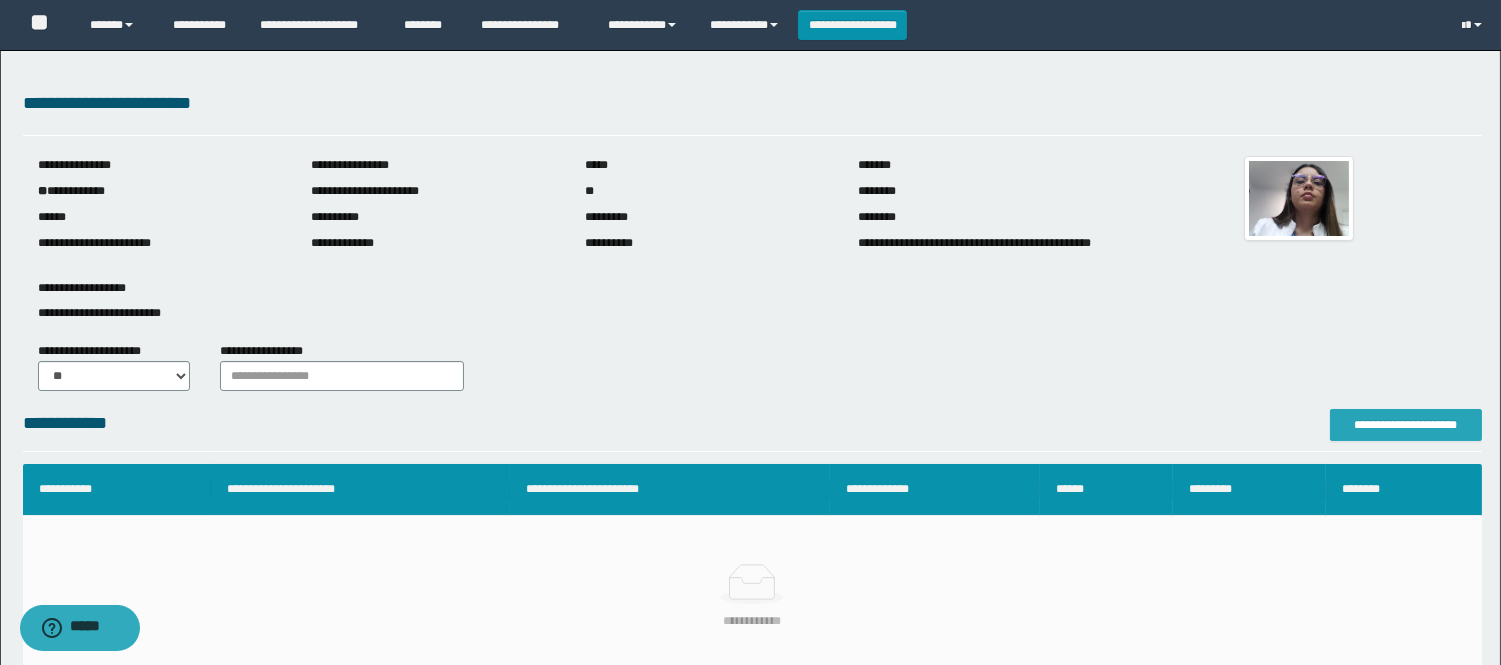 click on "**********" at bounding box center [1406, 425] 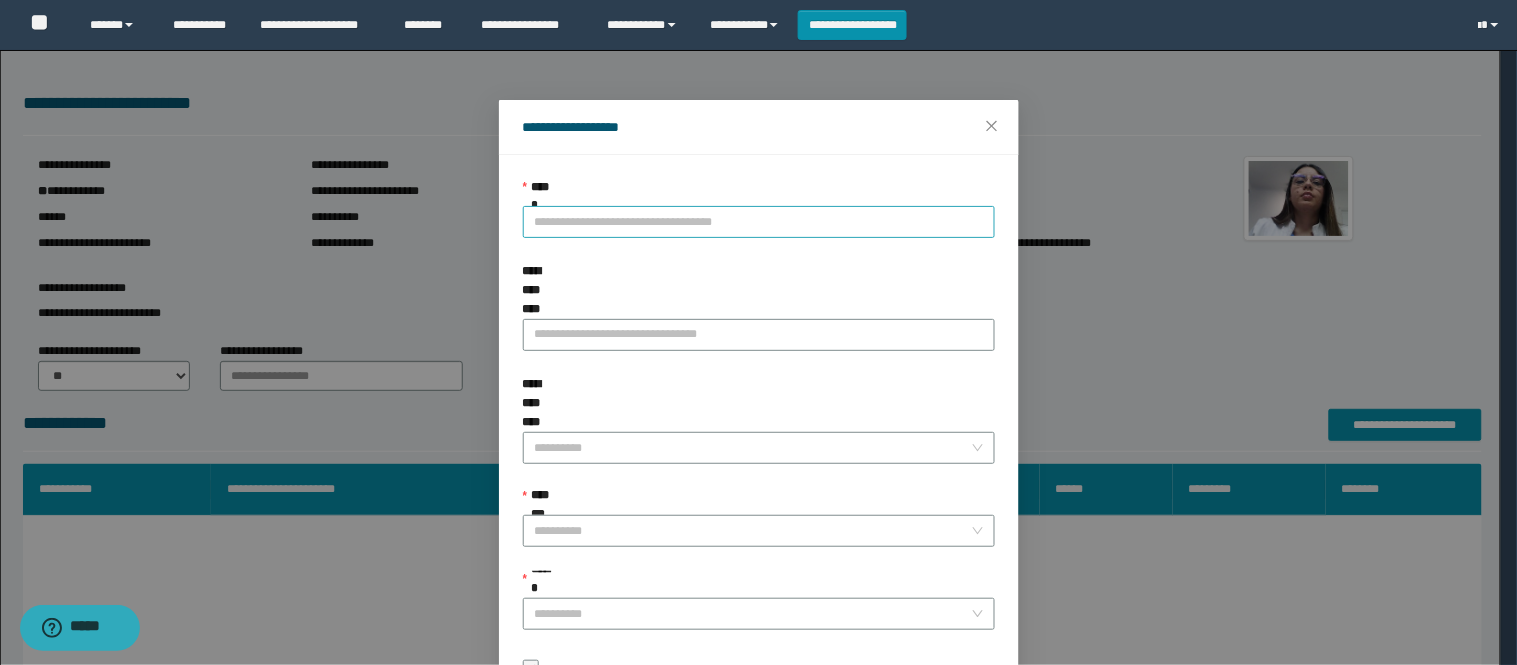 click on "**********" at bounding box center [759, 222] 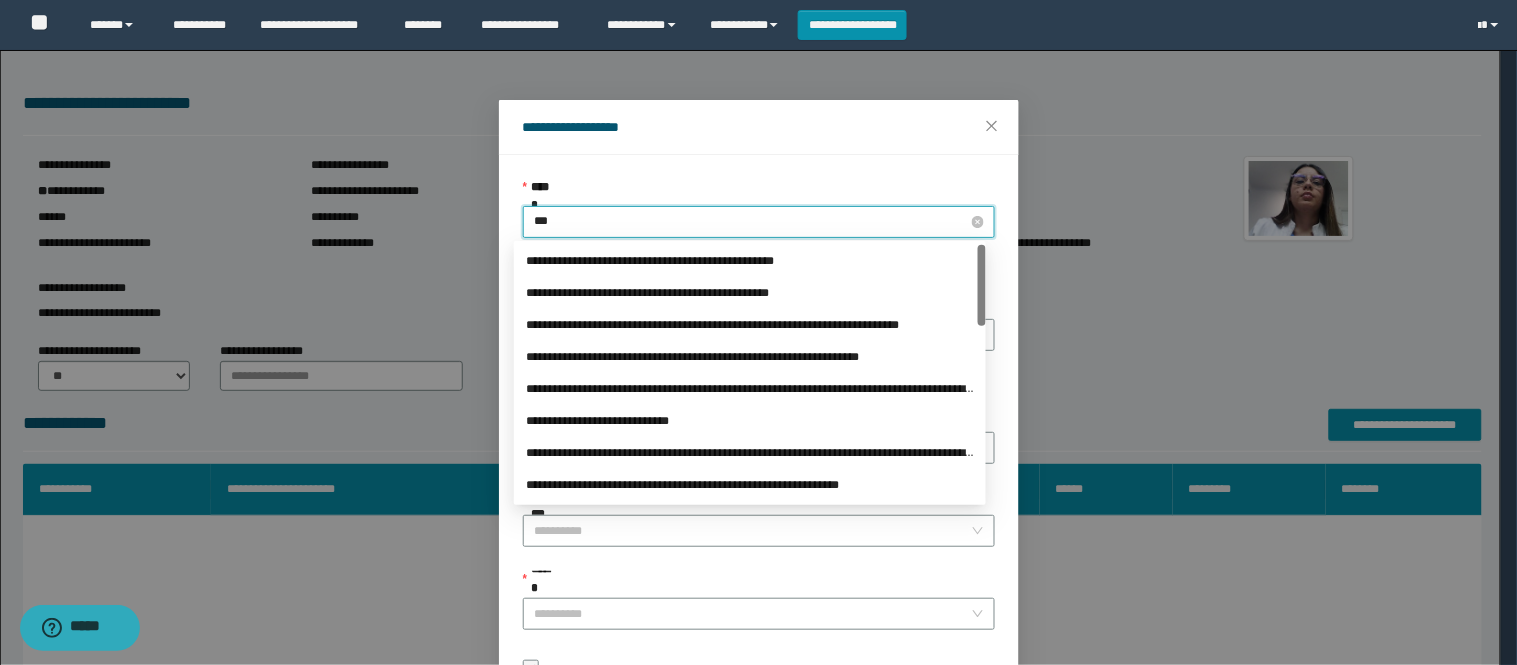 type on "****" 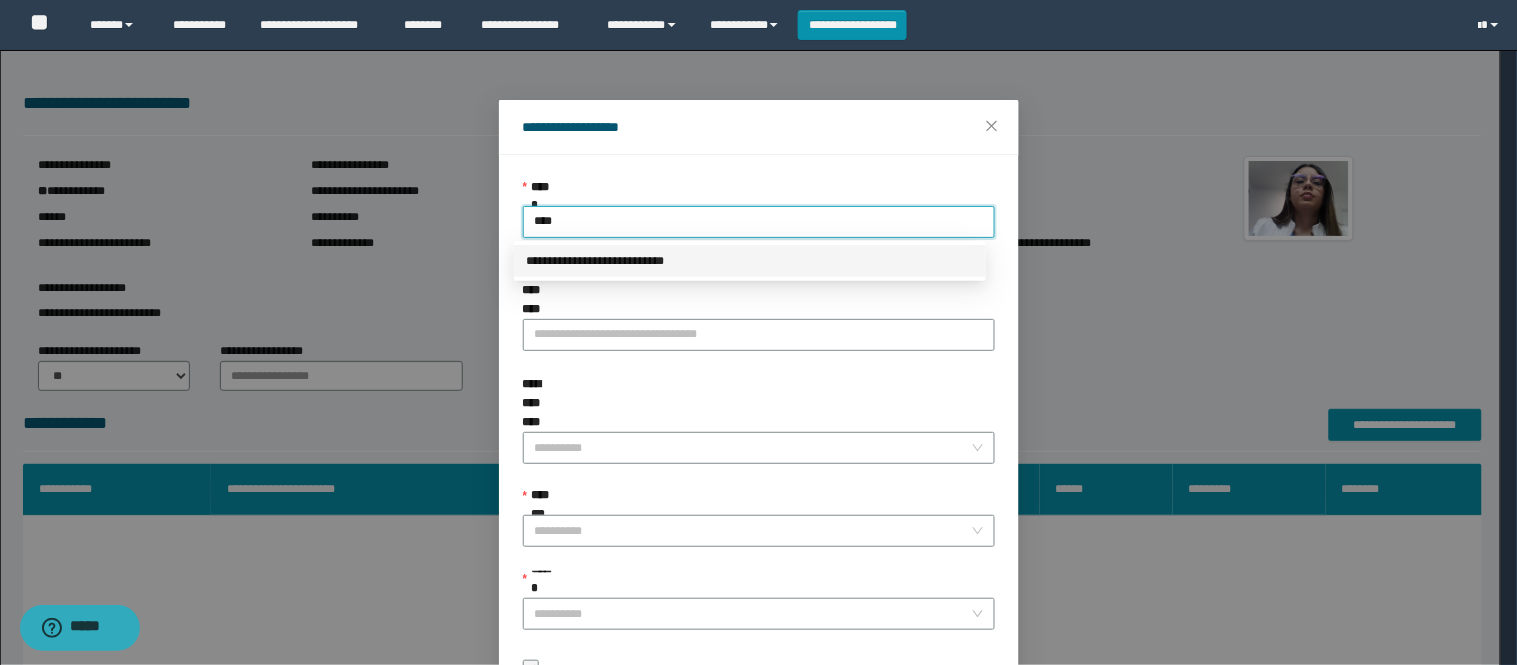 click on "**********" at bounding box center [750, 261] 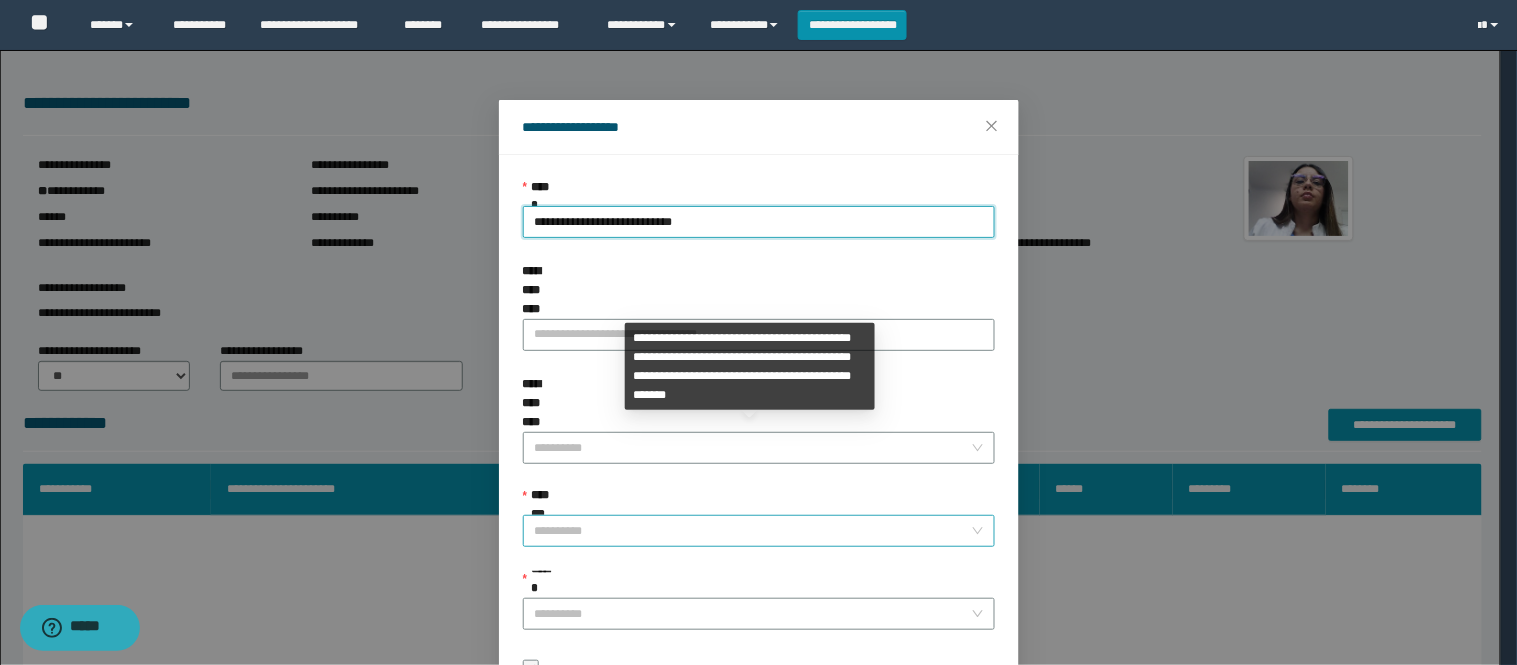 click on "**********" at bounding box center (753, 531) 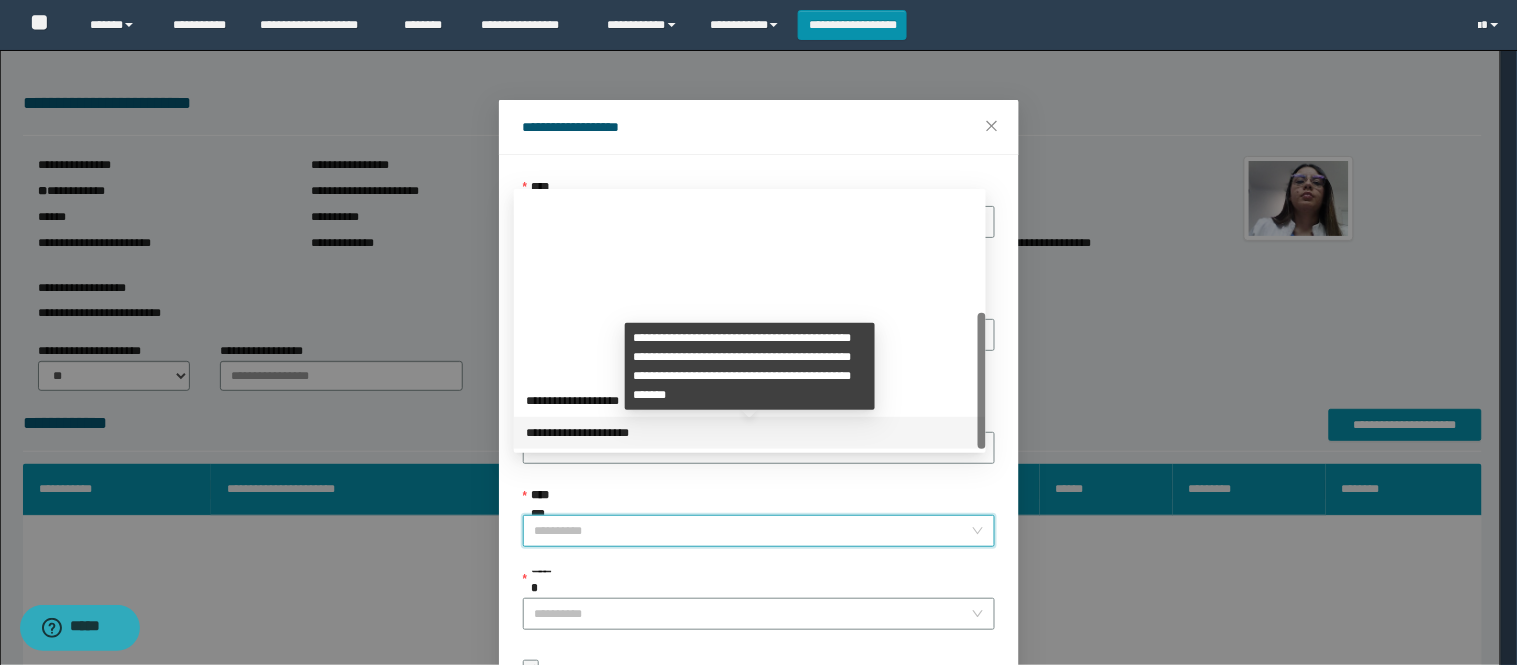scroll, scrollTop: 224, scrollLeft: 0, axis: vertical 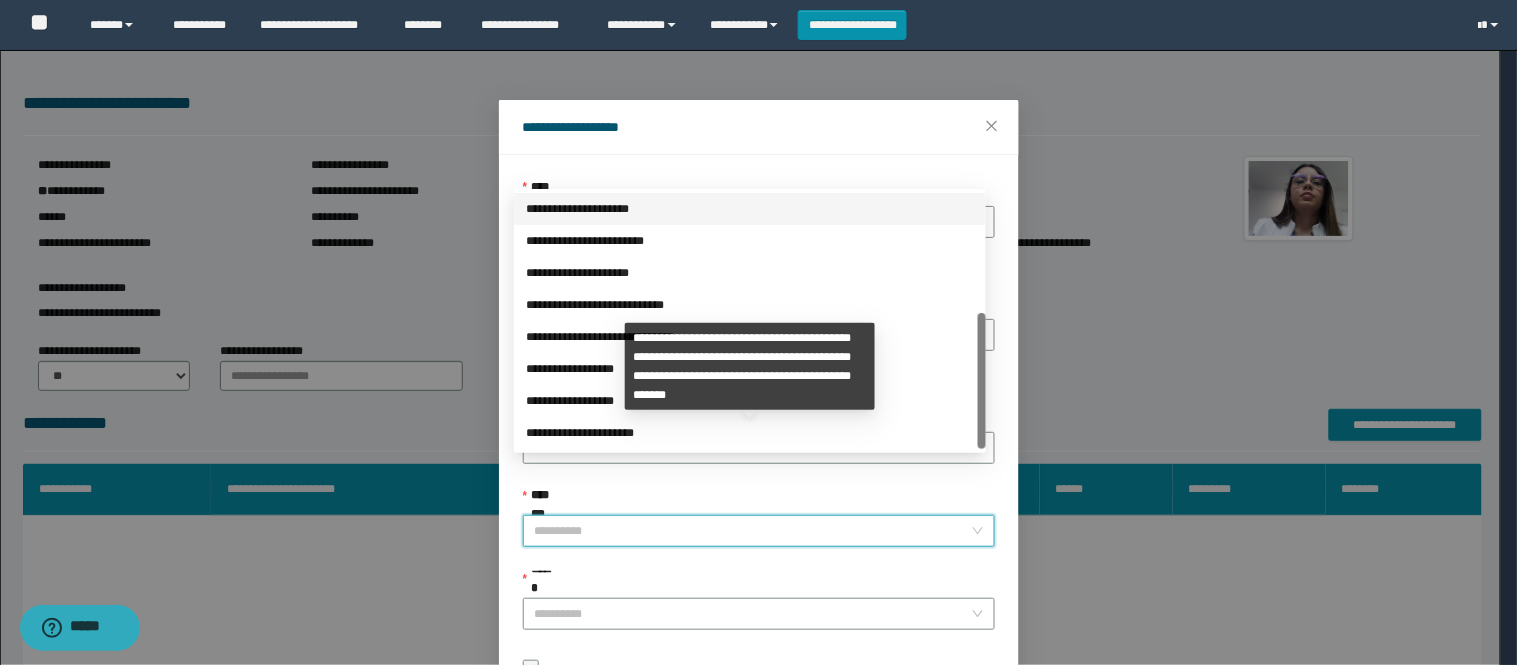 click on "**********" at bounding box center [750, 433] 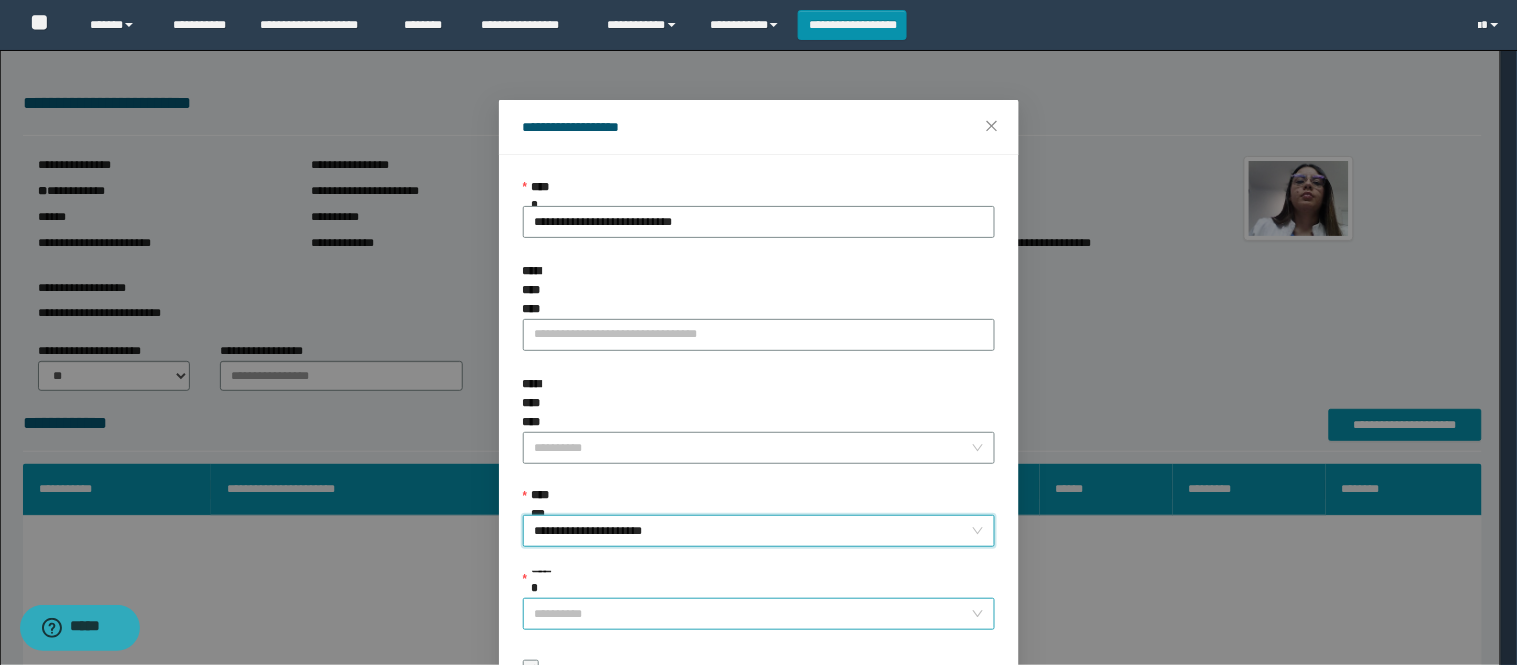 click on "******" at bounding box center (753, 614) 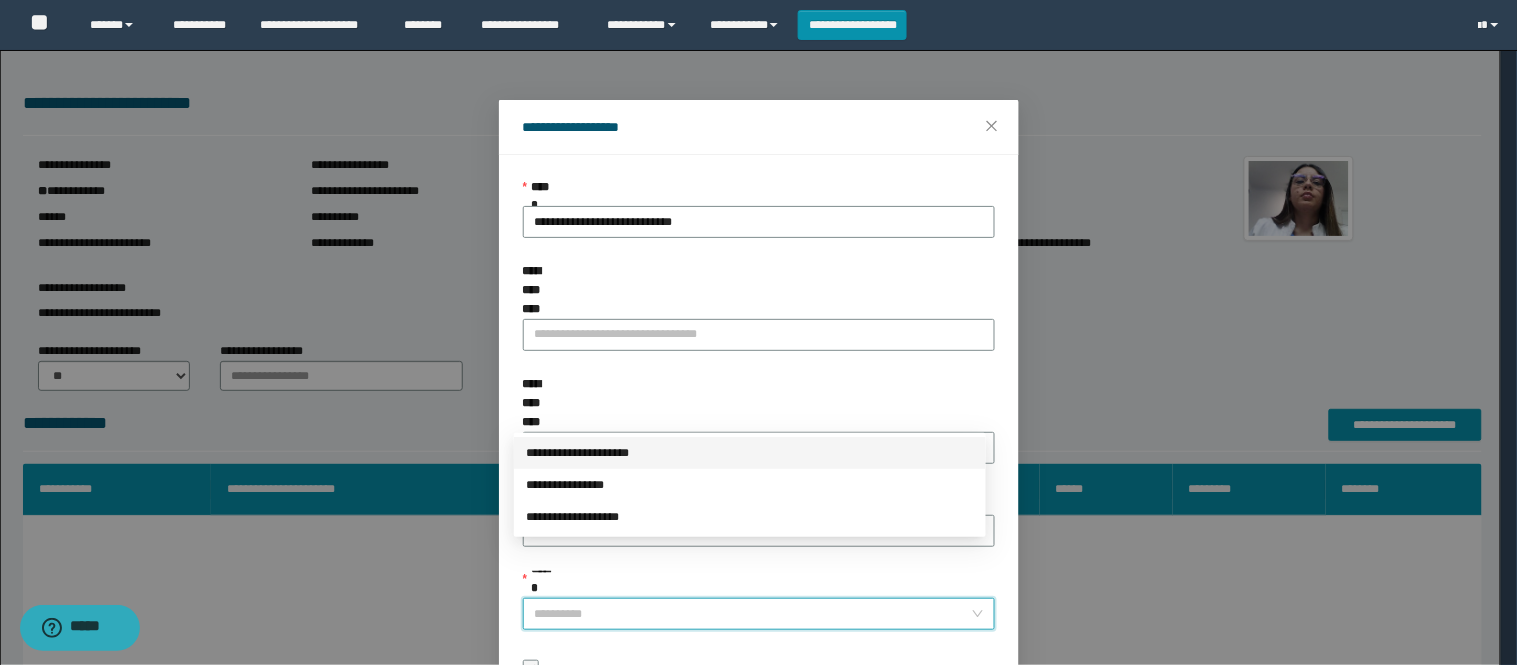 click on "**********" at bounding box center [750, 453] 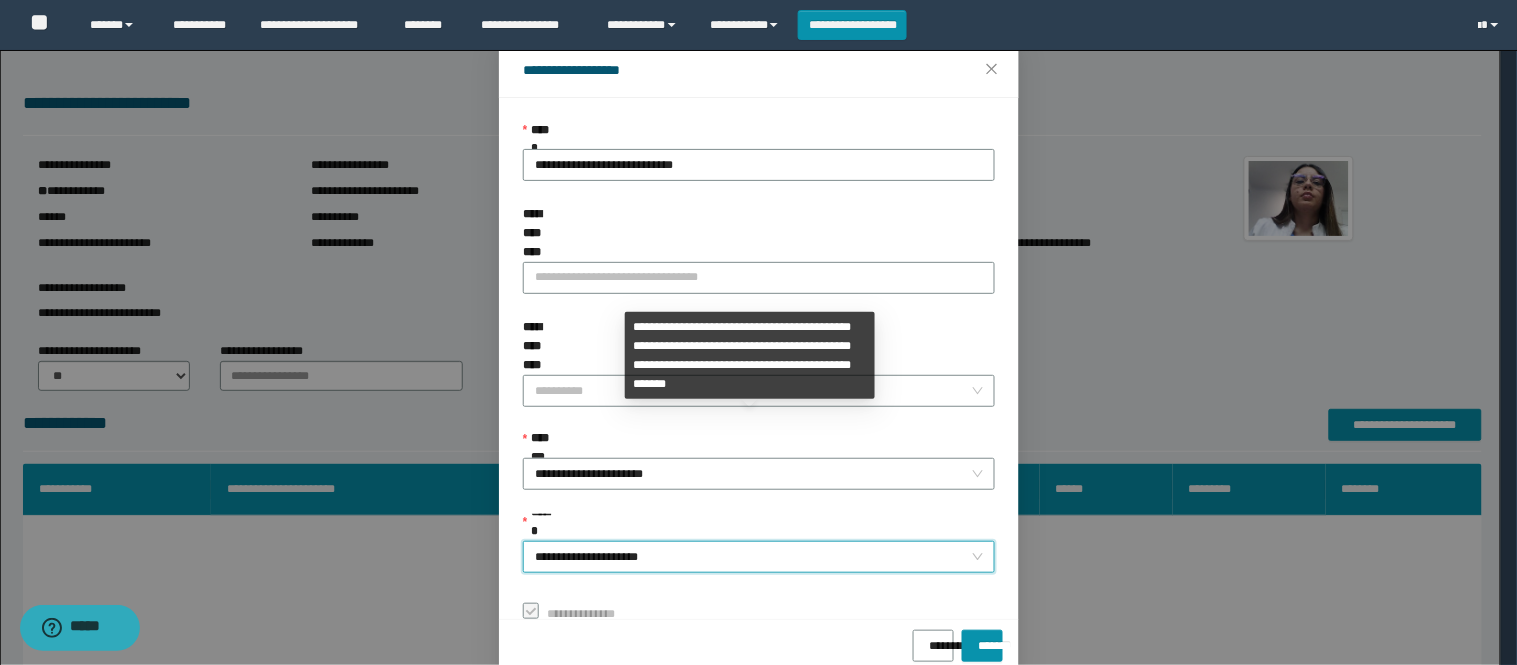 scroll, scrollTop: 87, scrollLeft: 0, axis: vertical 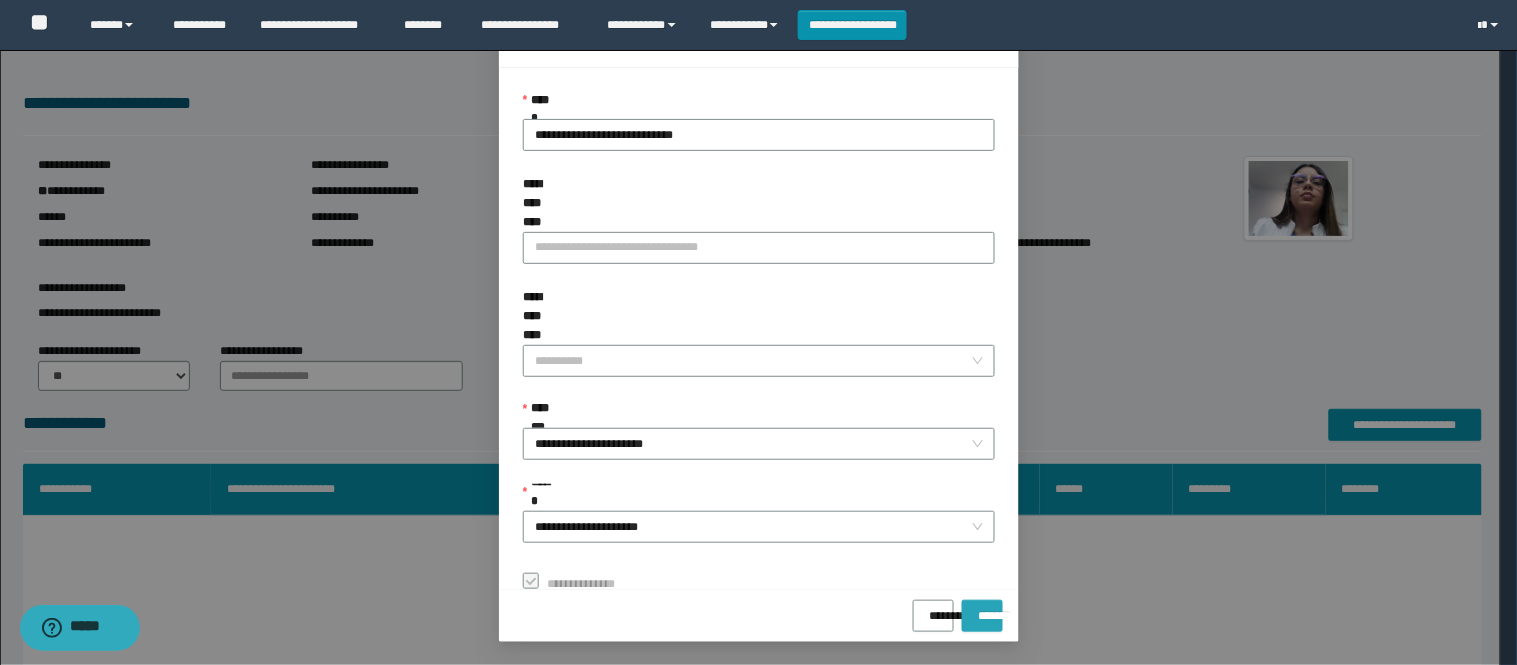 click on "*******" at bounding box center [982, 609] 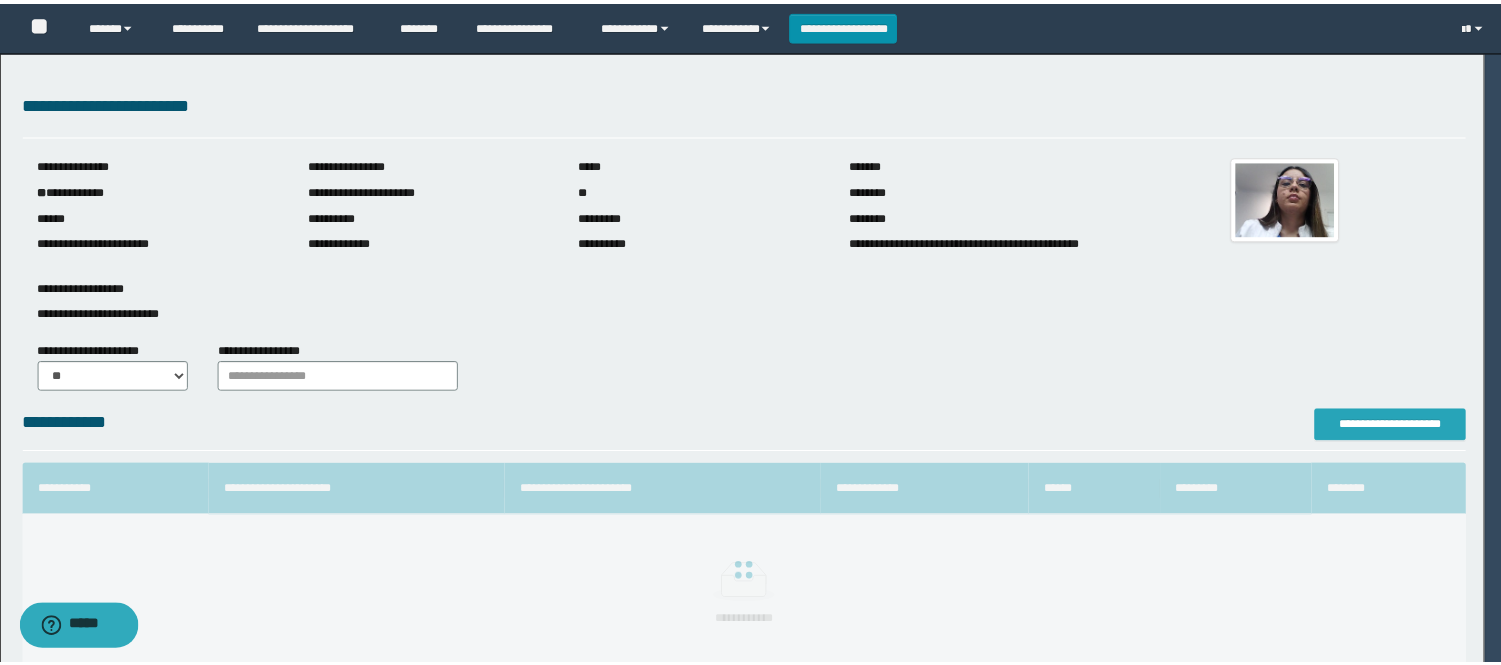 scroll, scrollTop: 0, scrollLeft: 0, axis: both 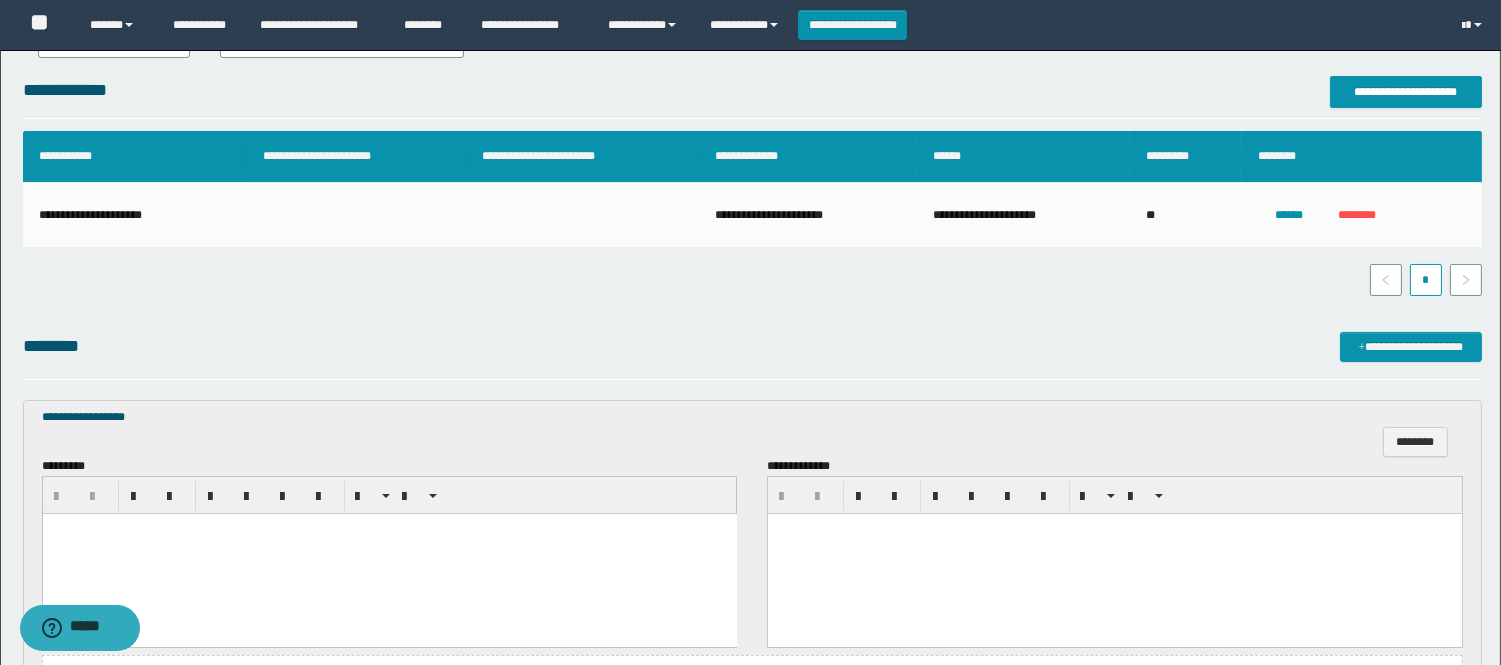 click at bounding box center [389, 553] 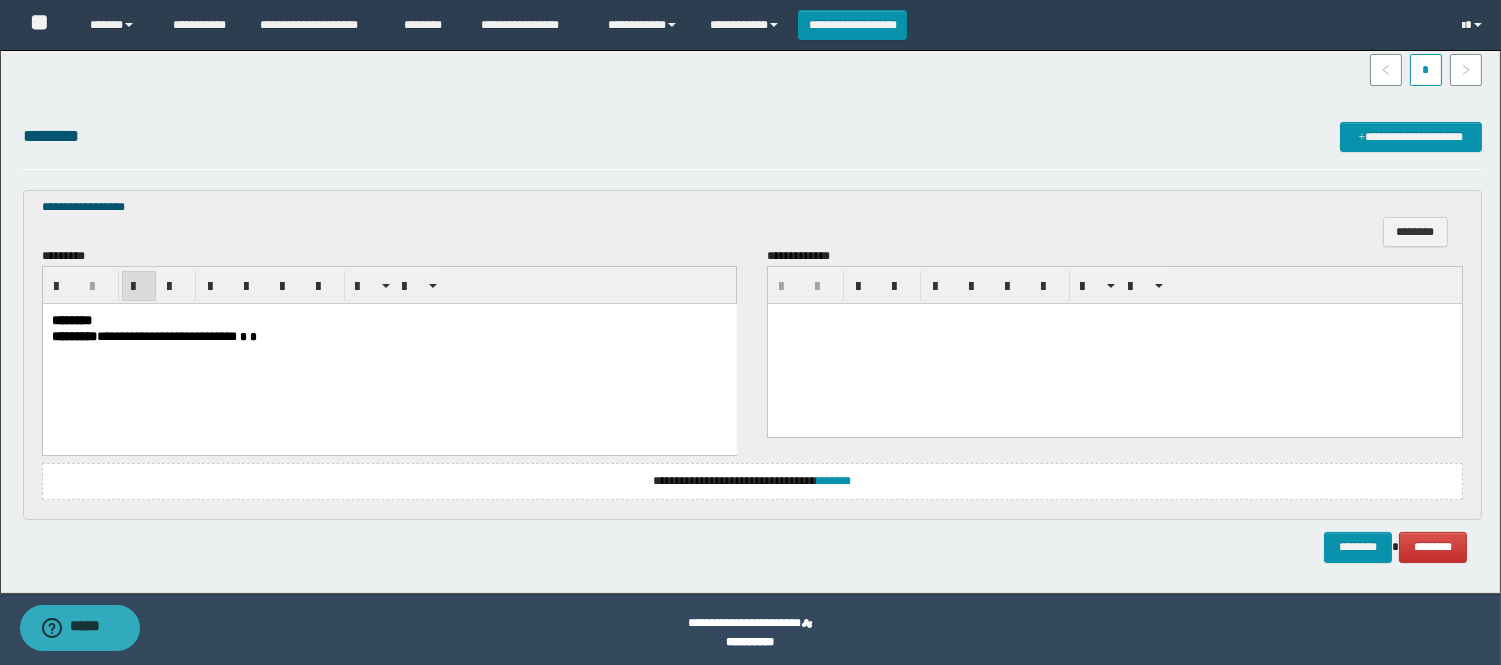scroll, scrollTop: 548, scrollLeft: 0, axis: vertical 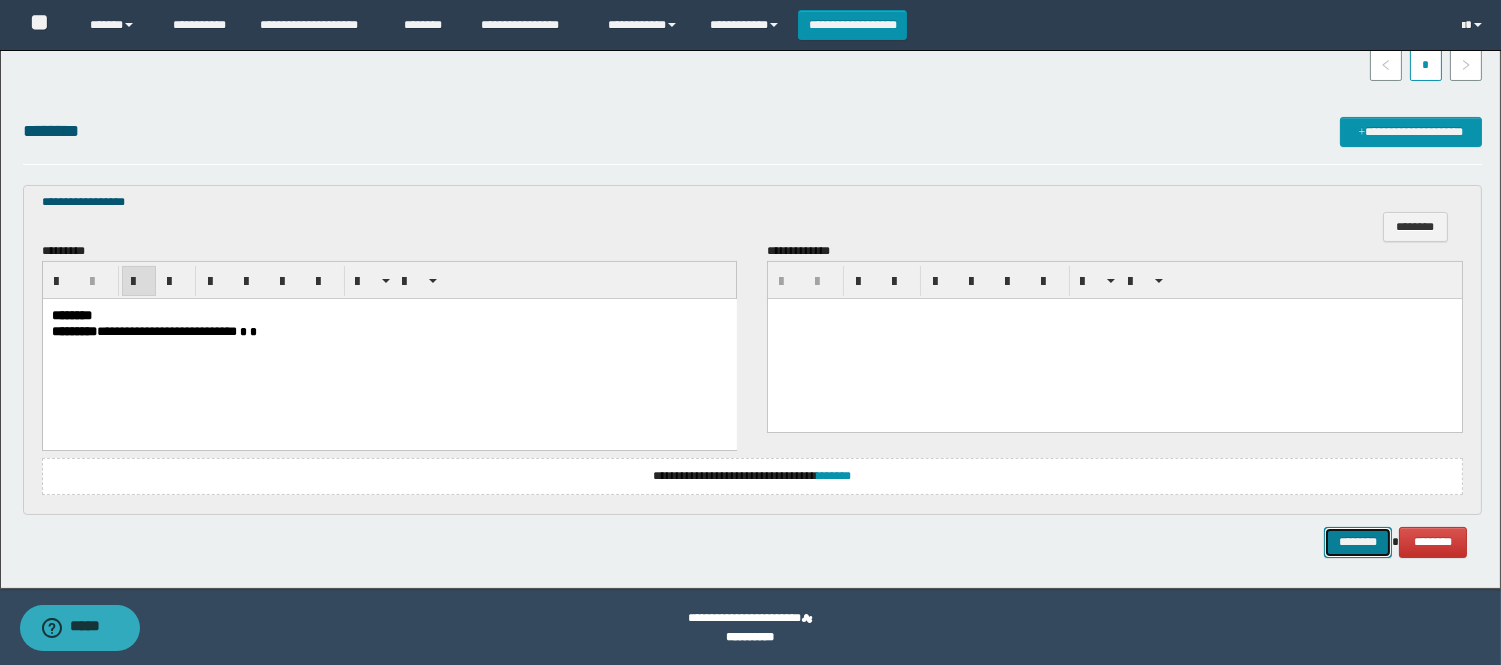 drag, startPoint x: 1360, startPoint y: 538, endPoint x: 1371, endPoint y: 537, distance: 11.045361 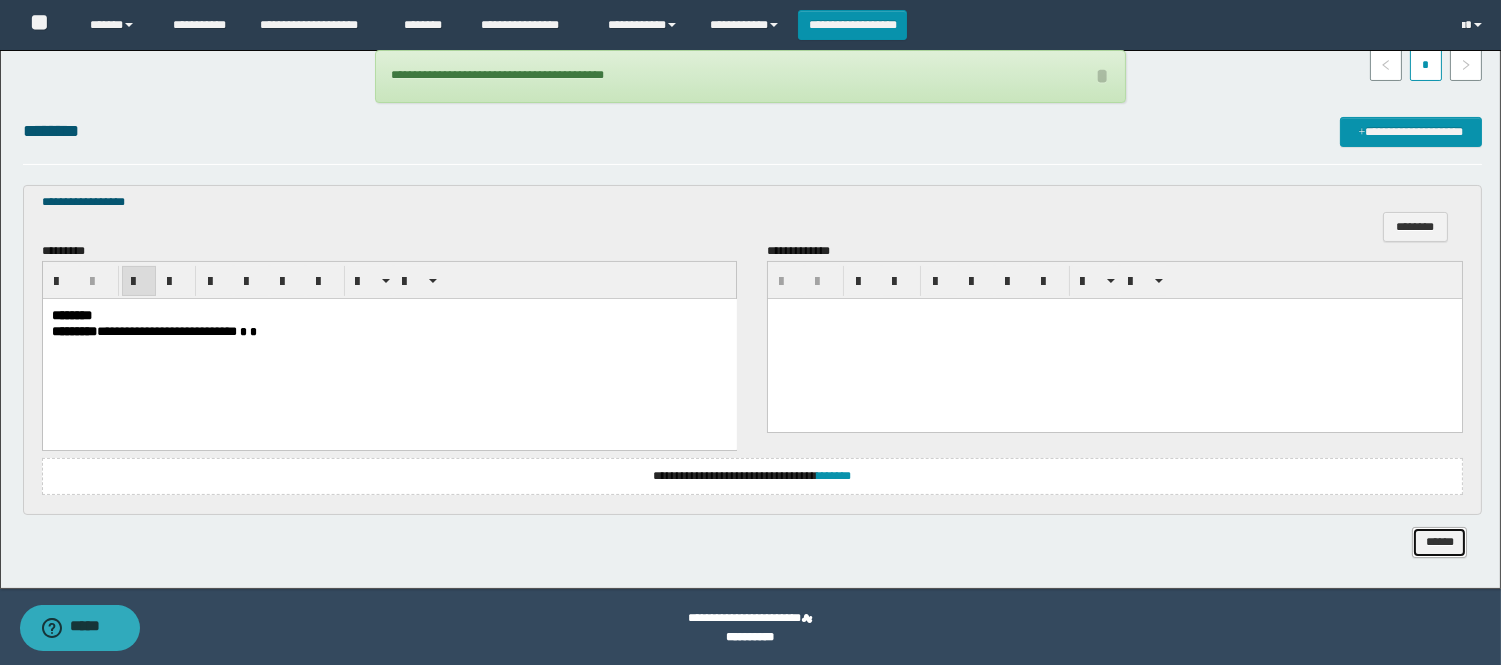 click on "******" at bounding box center [1439, 542] 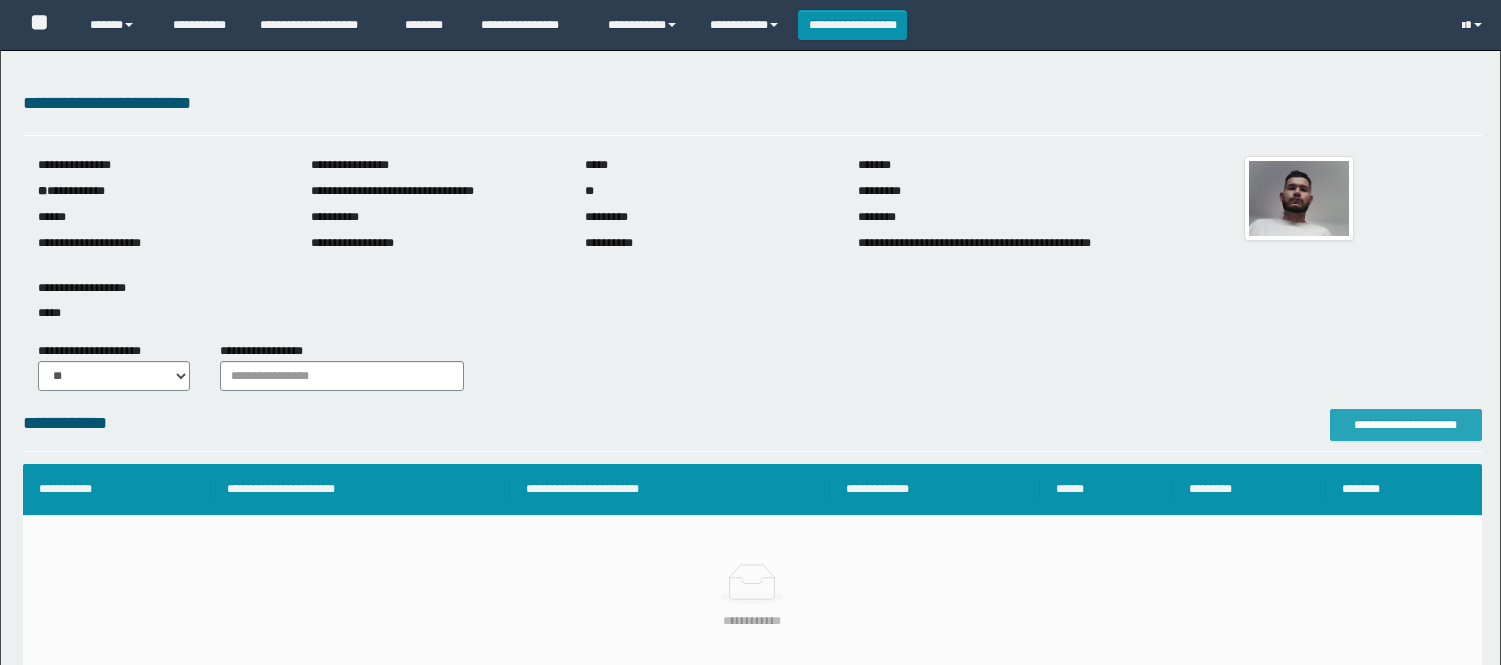 scroll, scrollTop: 0, scrollLeft: 0, axis: both 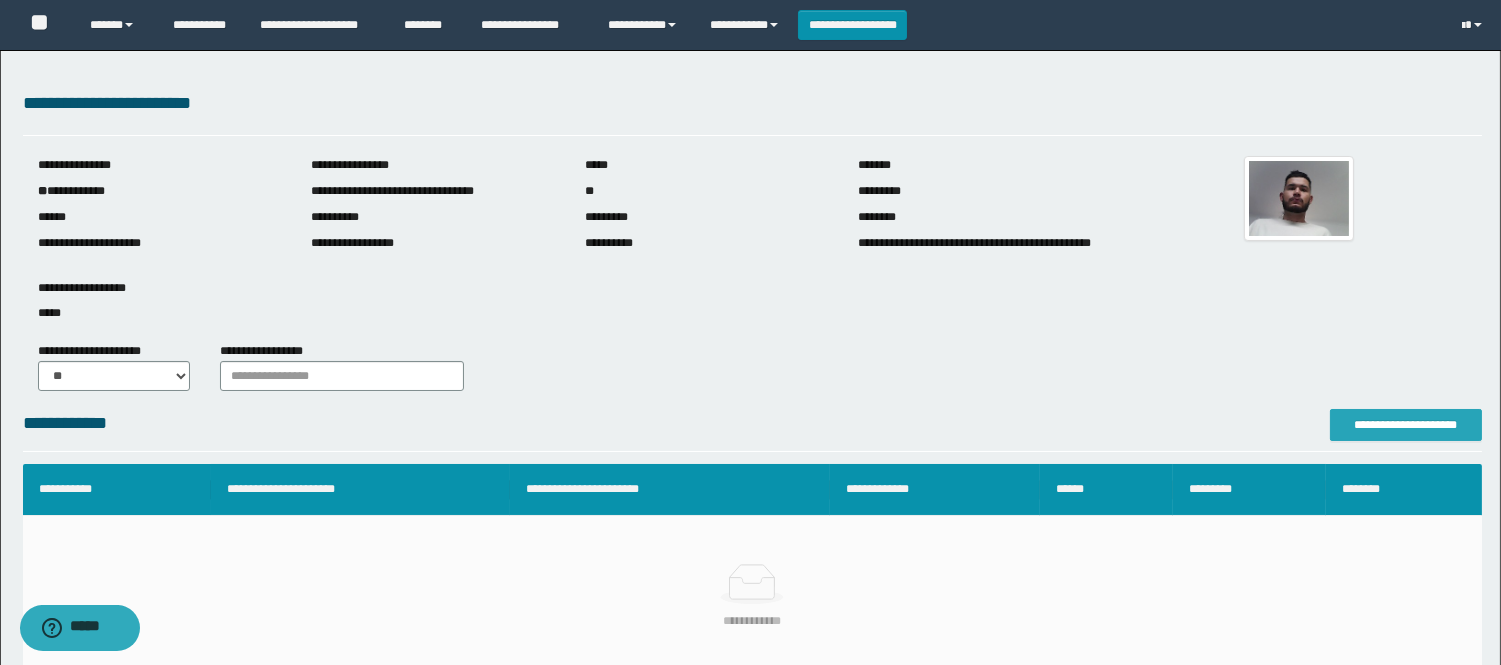 click on "**********" at bounding box center [1406, 425] 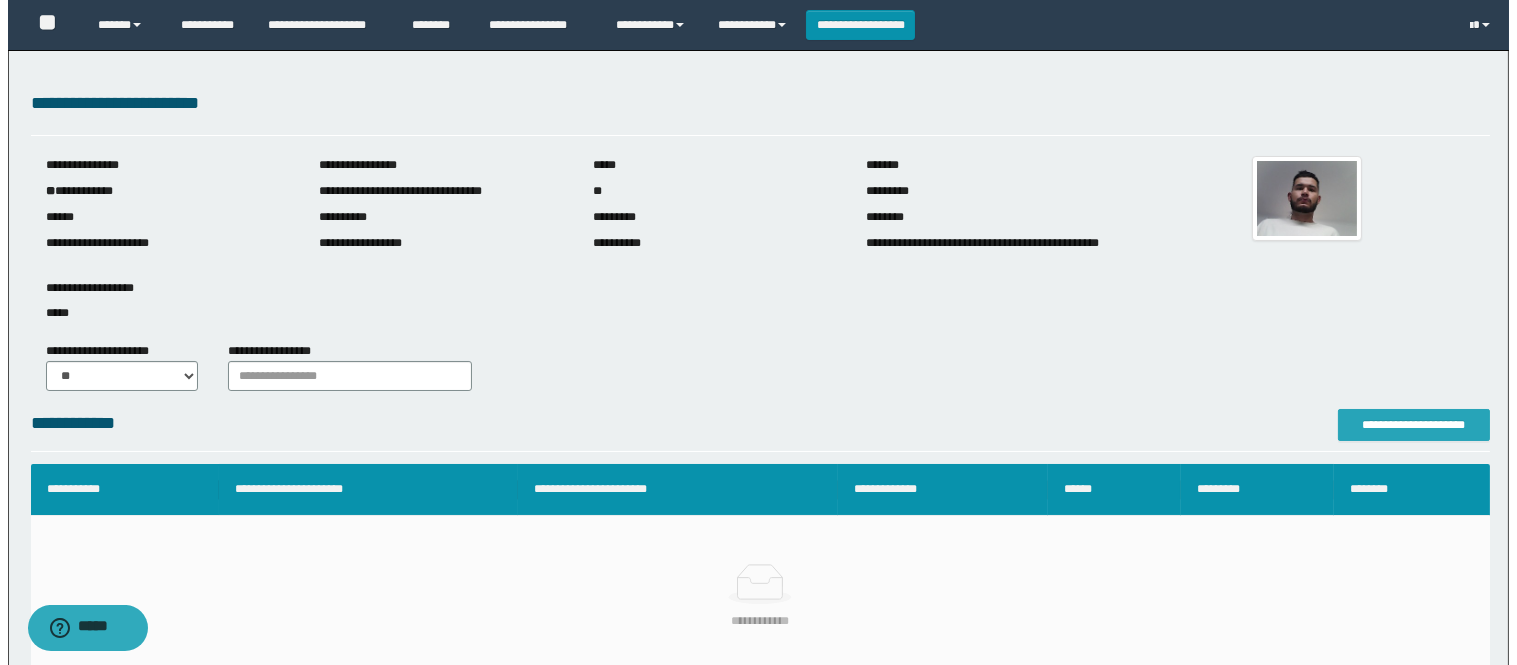 scroll, scrollTop: 0, scrollLeft: 0, axis: both 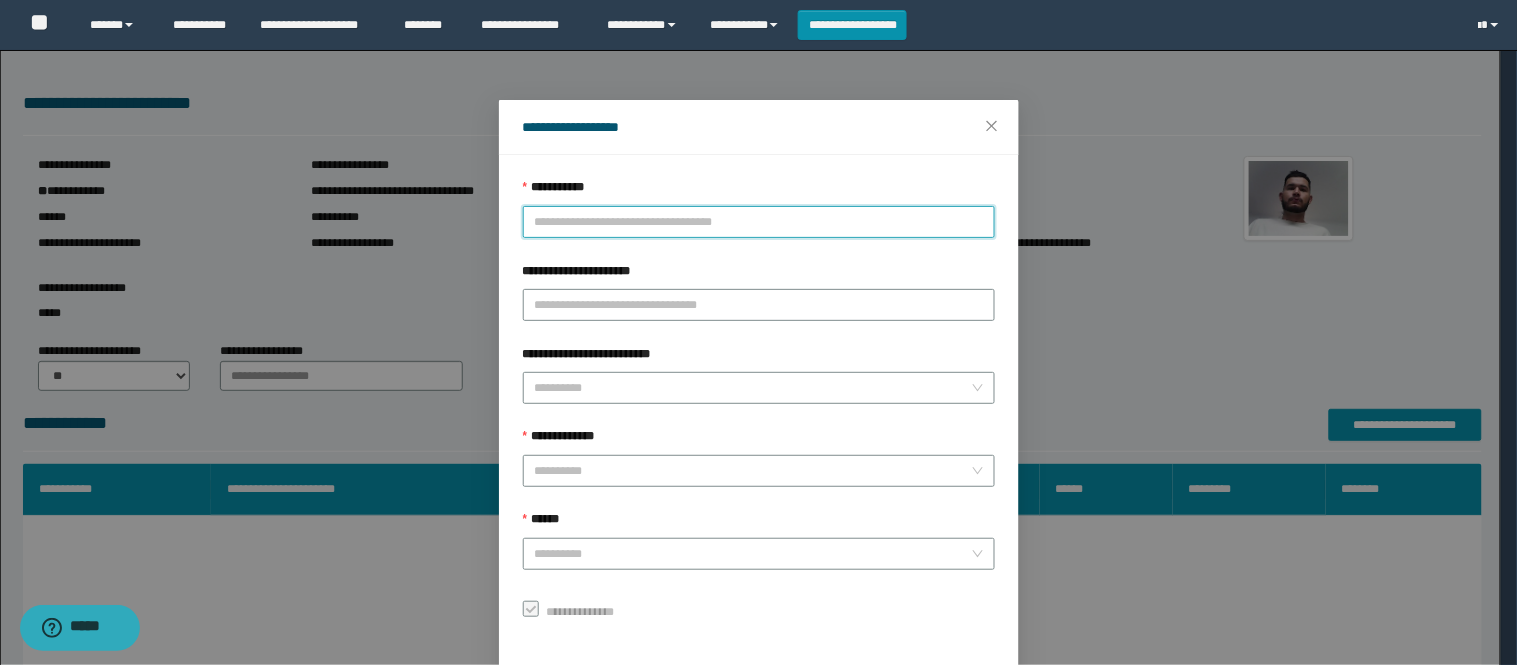 click on "**********" at bounding box center [759, 222] 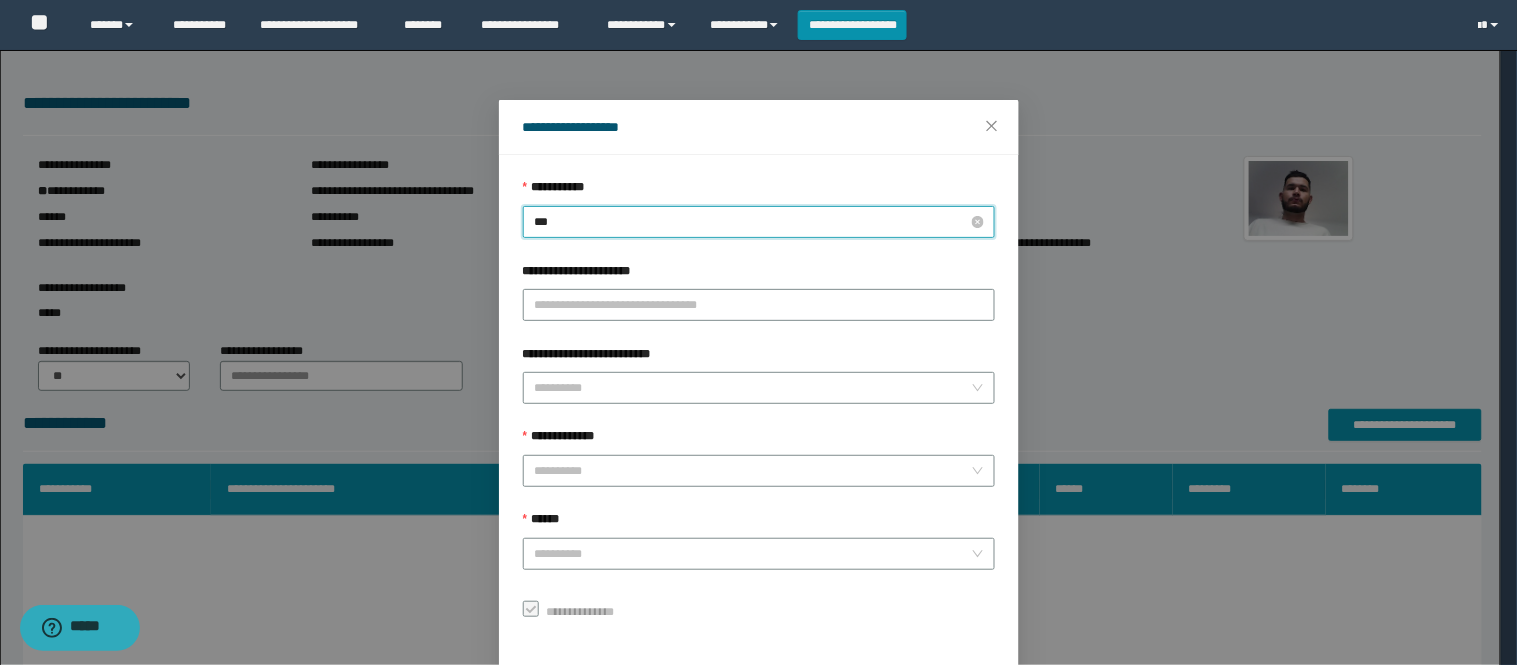 type on "****" 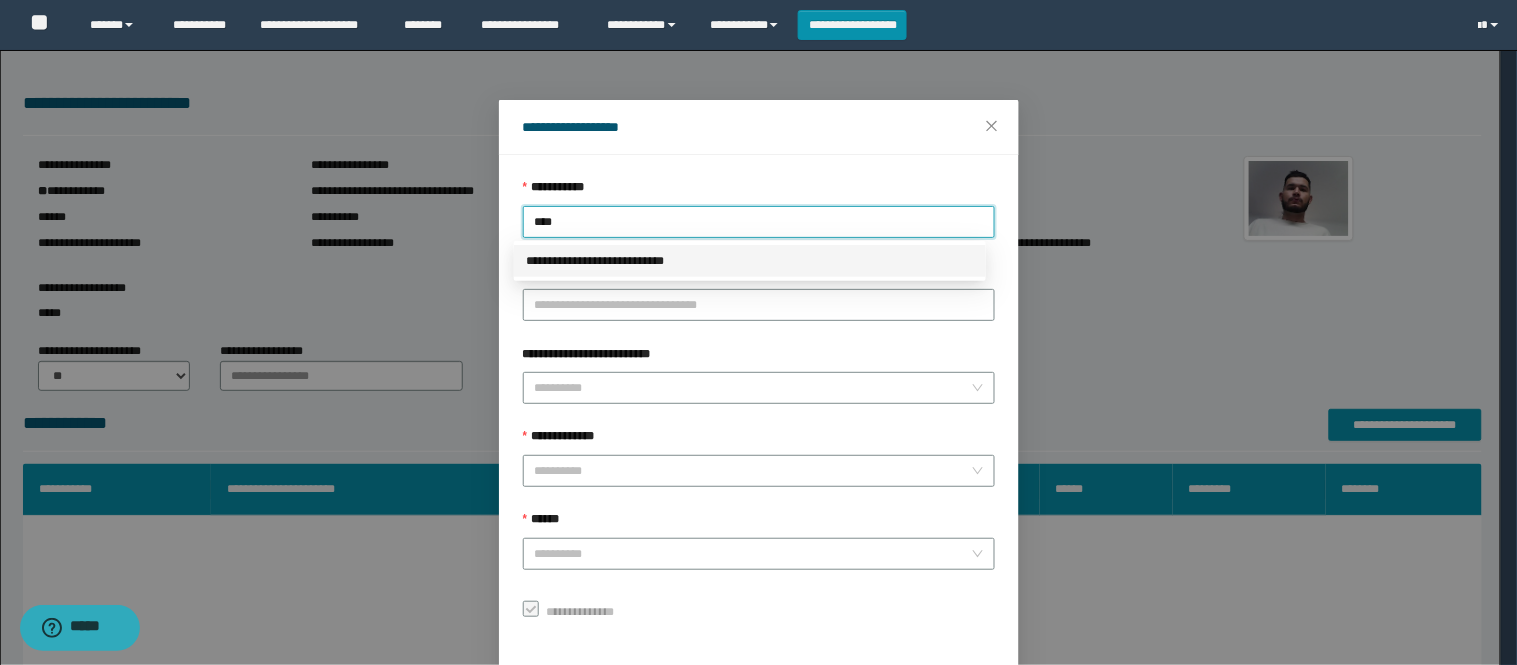 click on "**********" at bounding box center (750, 261) 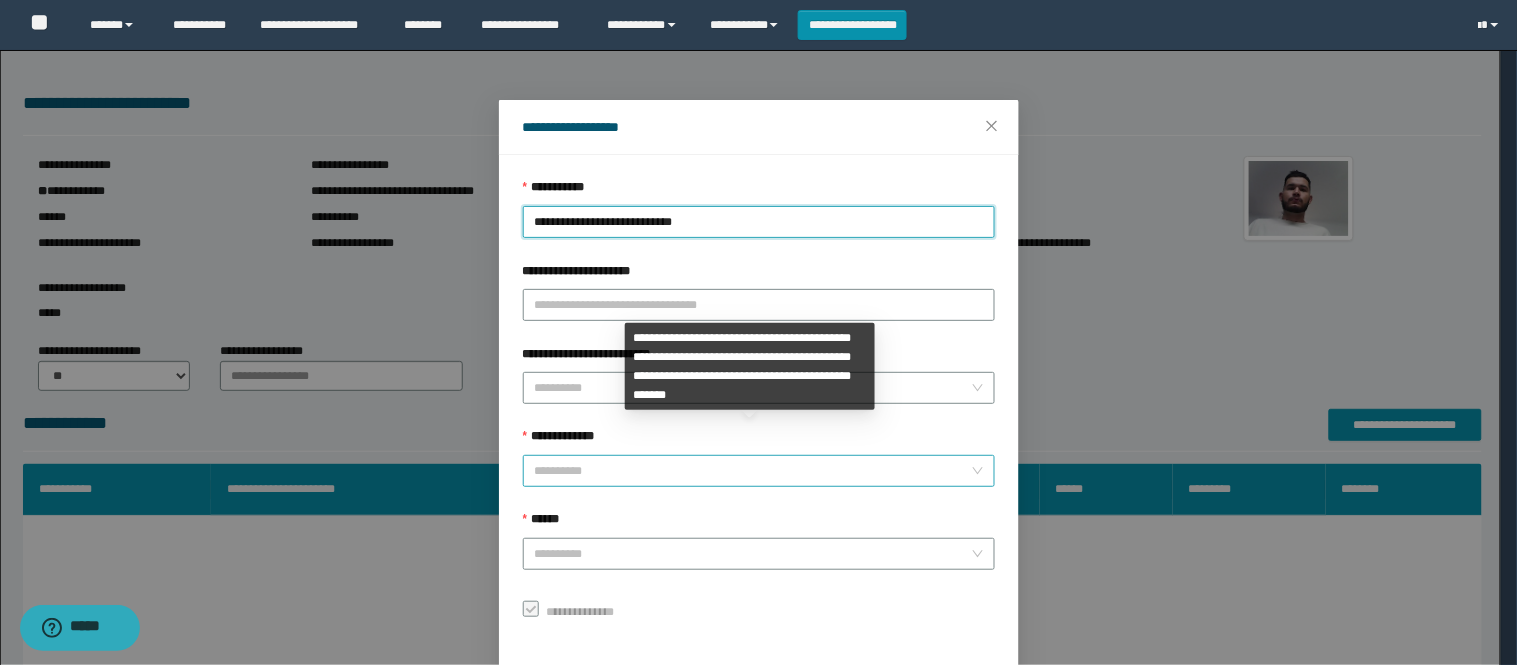 click on "**********" at bounding box center [753, 471] 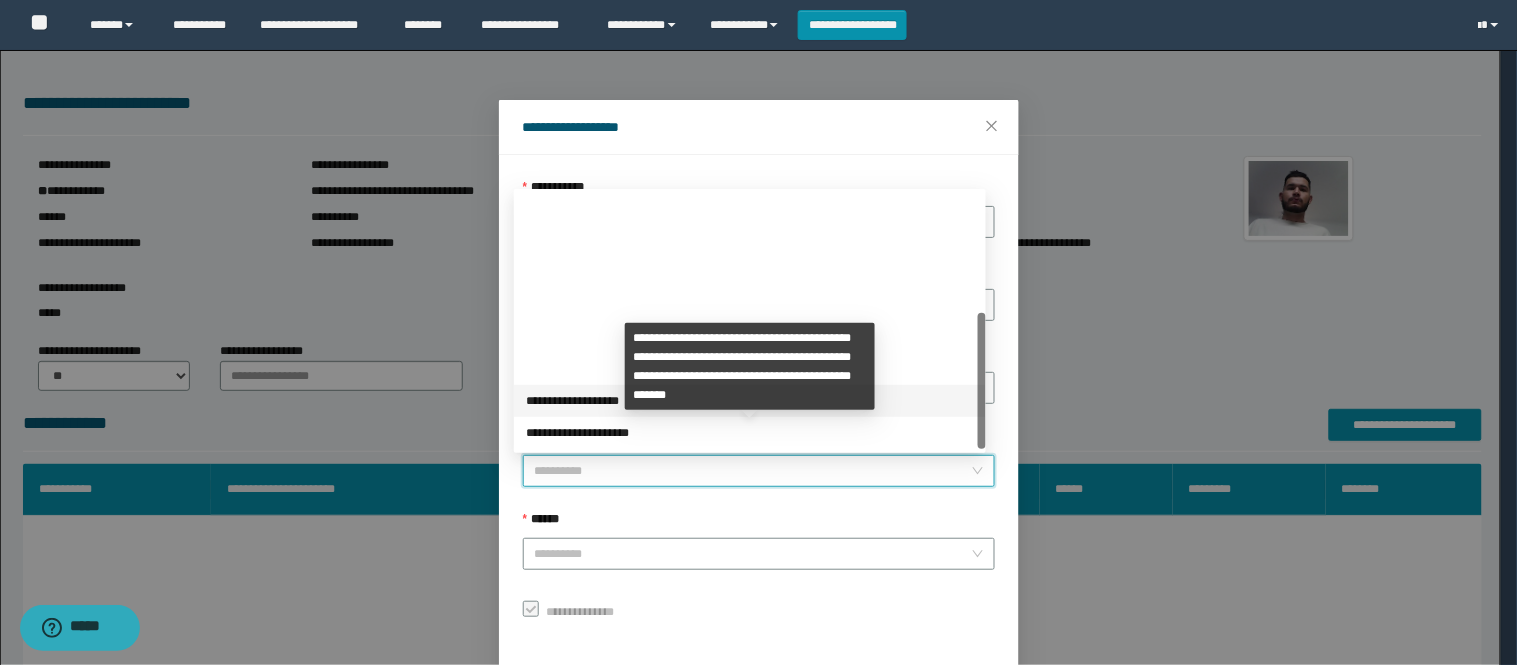 scroll, scrollTop: 224, scrollLeft: 0, axis: vertical 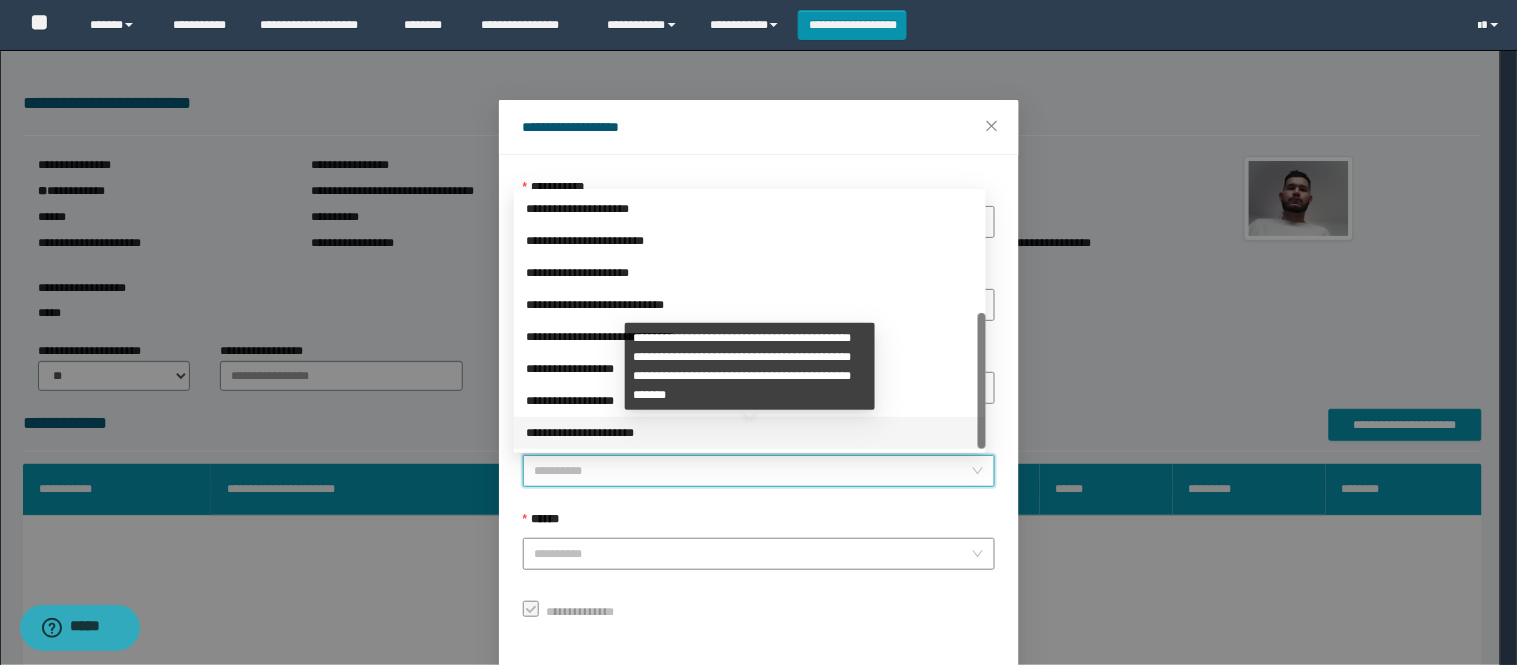click on "**********" at bounding box center (750, 433) 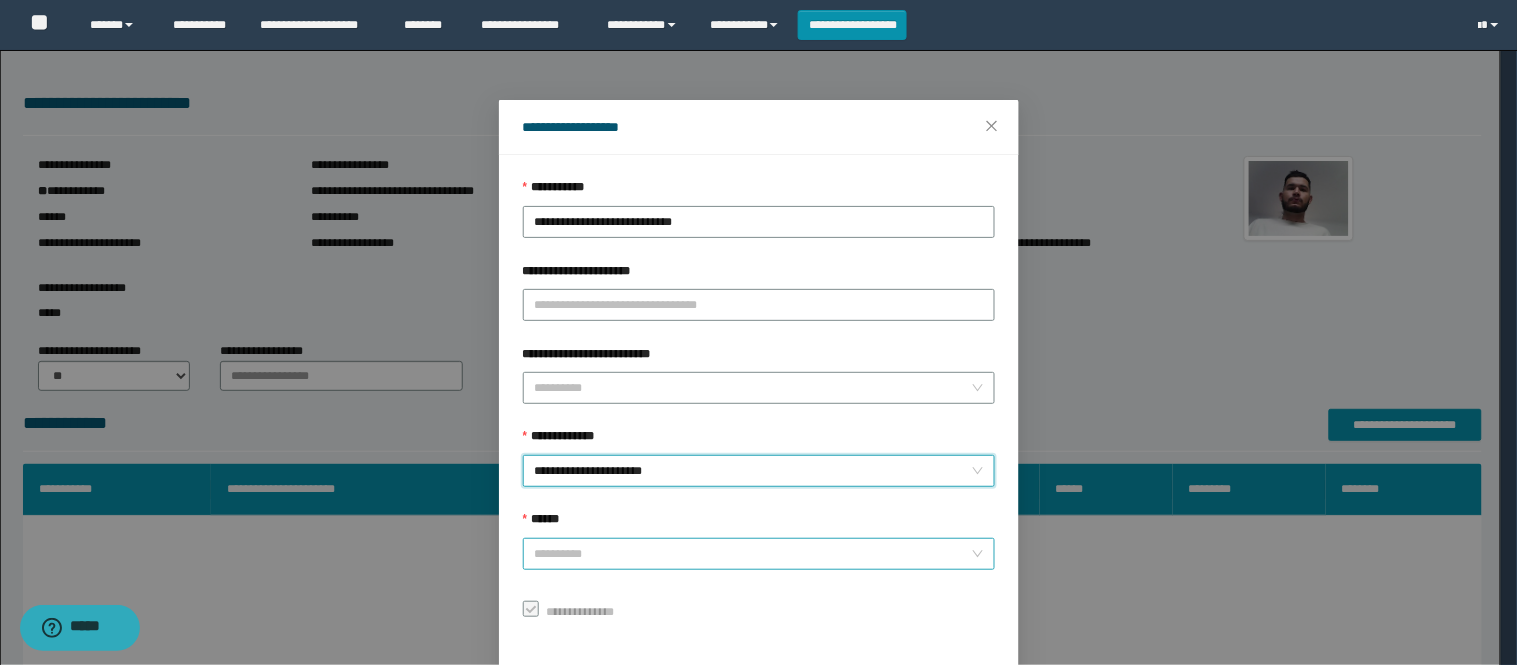 click on "******" at bounding box center (753, 554) 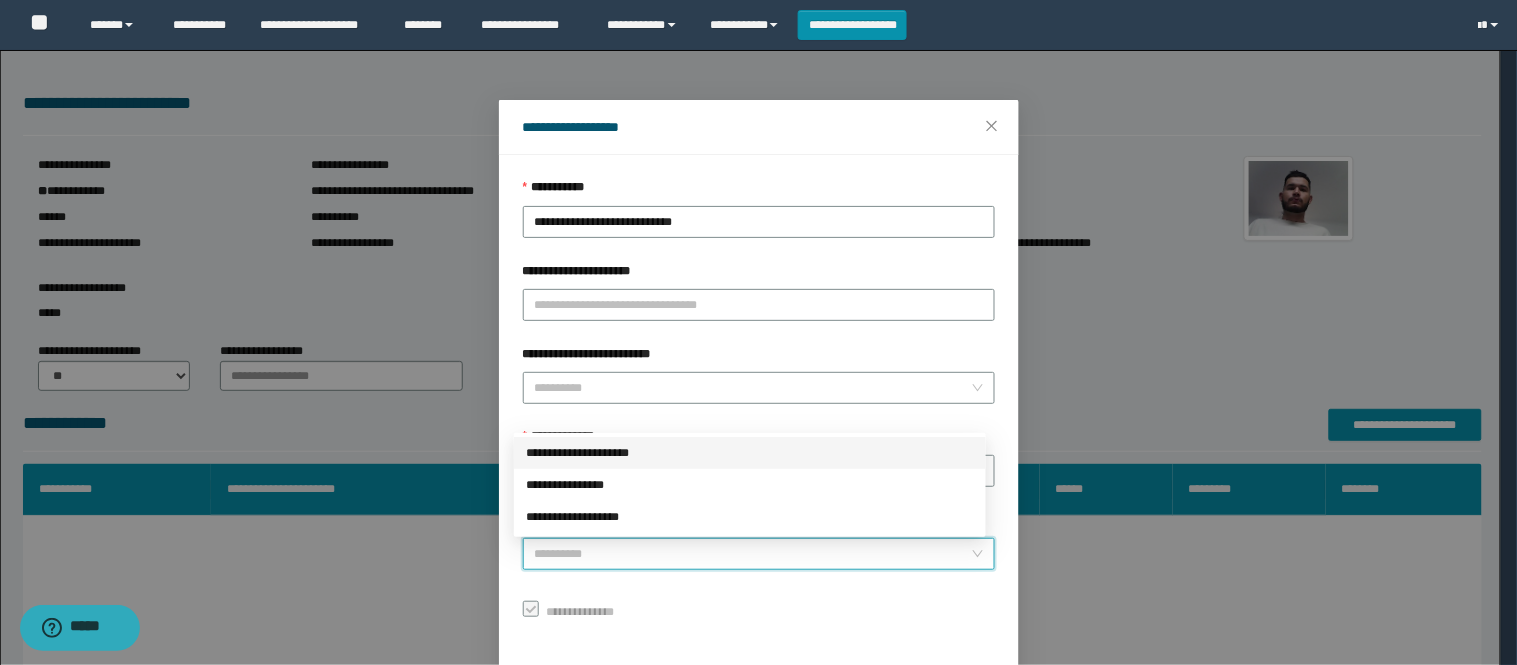 click on "**********" at bounding box center [750, 453] 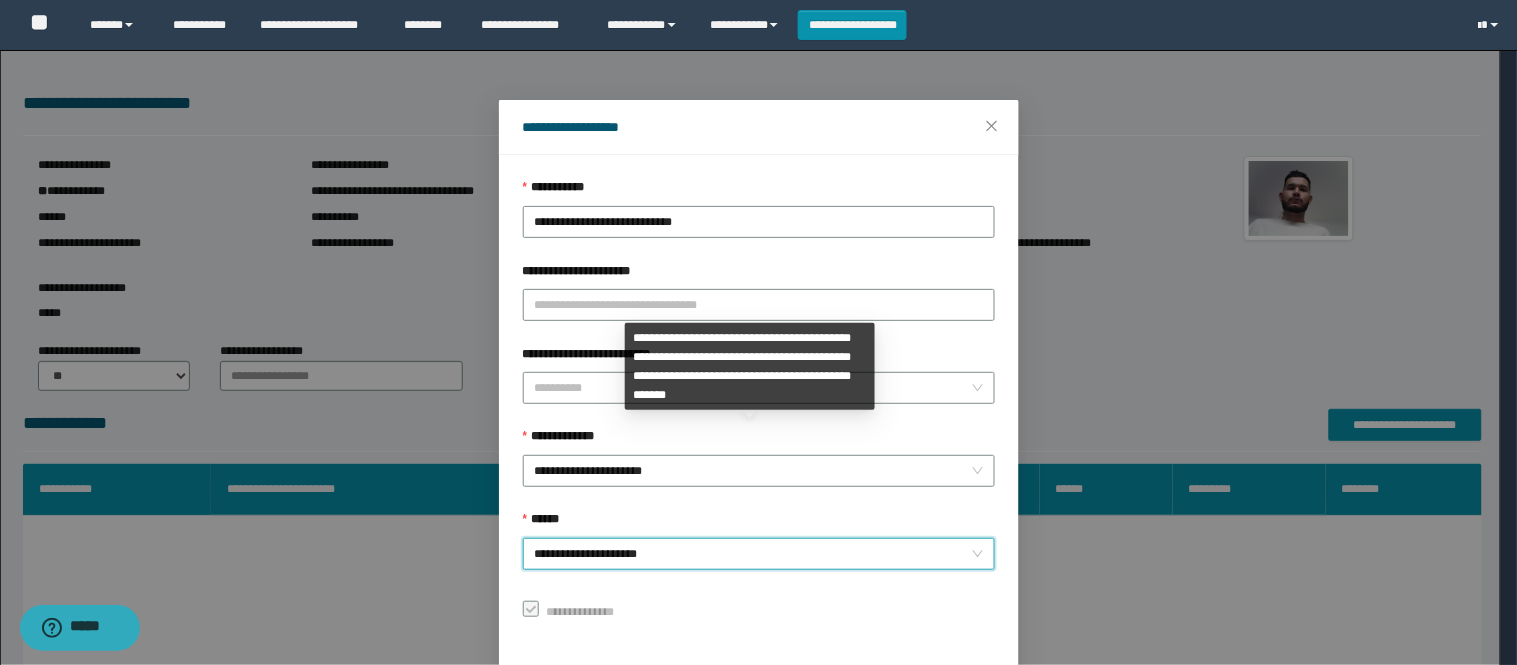 scroll, scrollTop: 87, scrollLeft: 0, axis: vertical 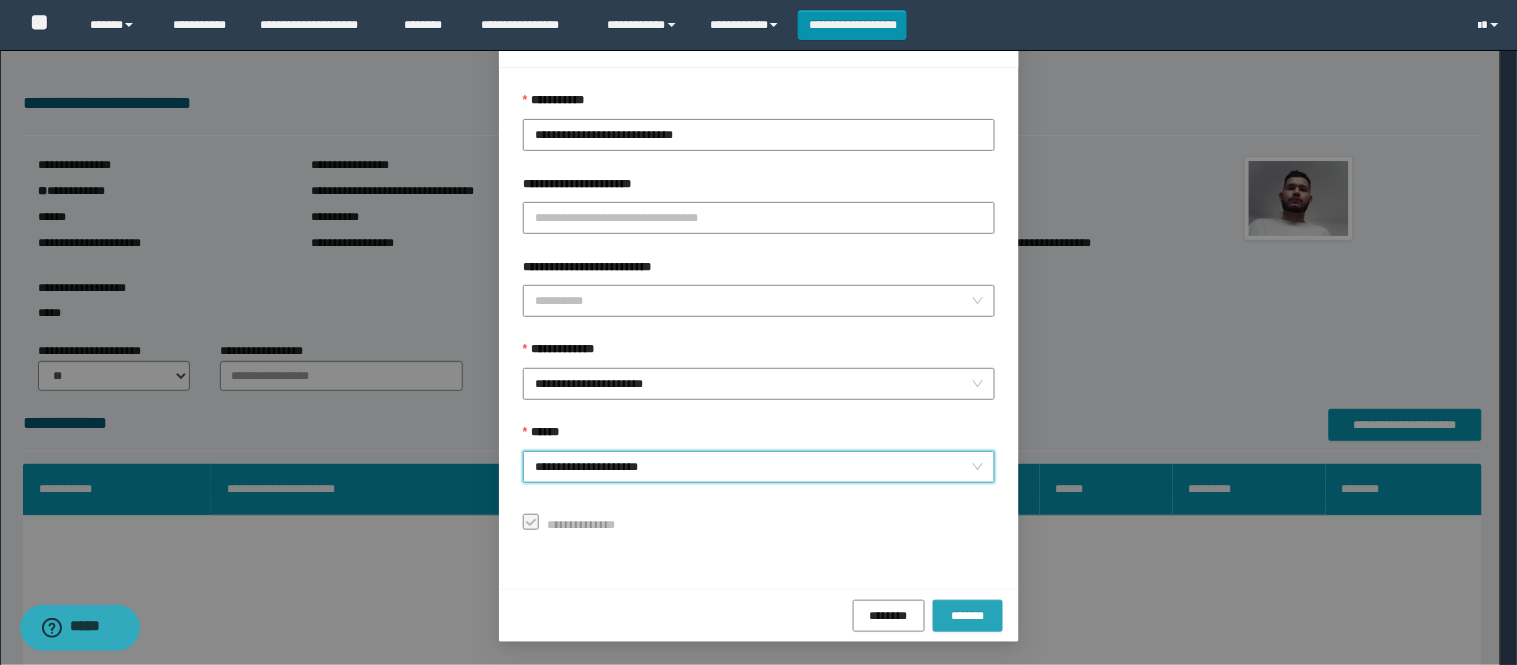 click on "*******" at bounding box center (968, 615) 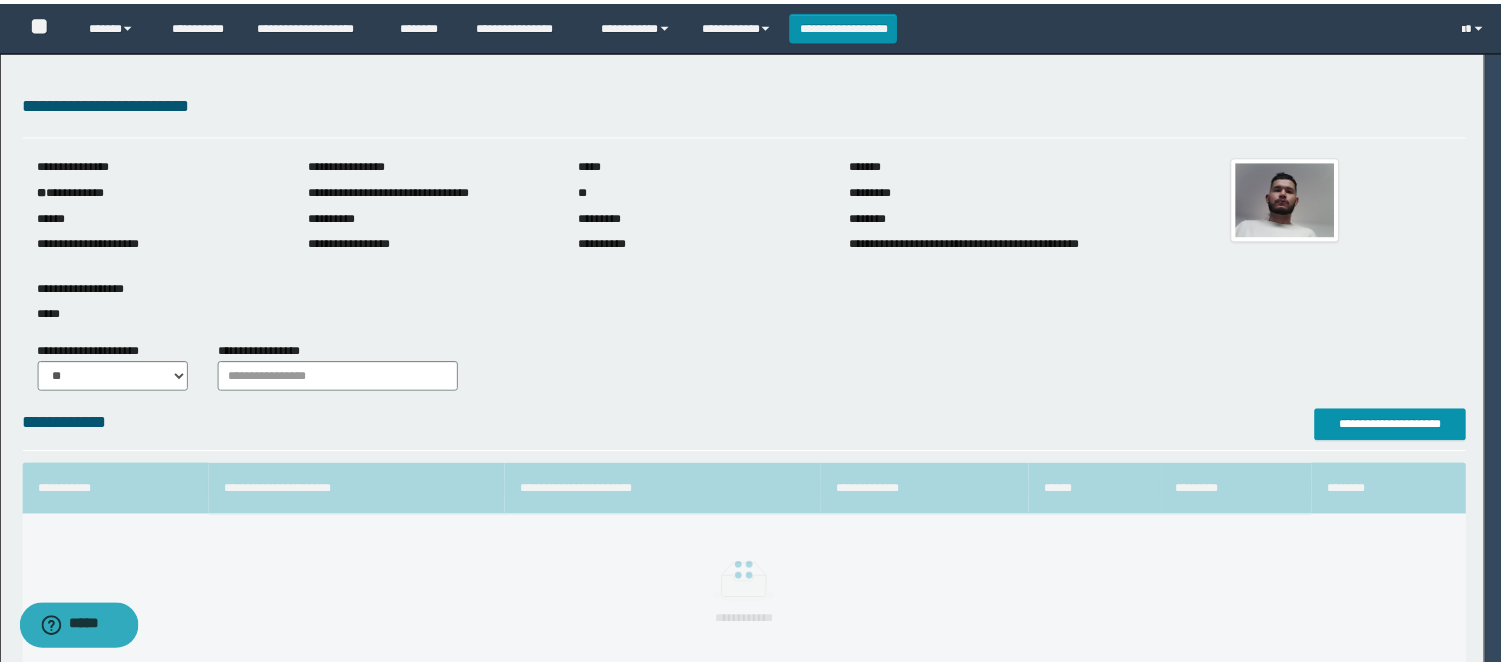 scroll, scrollTop: 41, scrollLeft: 0, axis: vertical 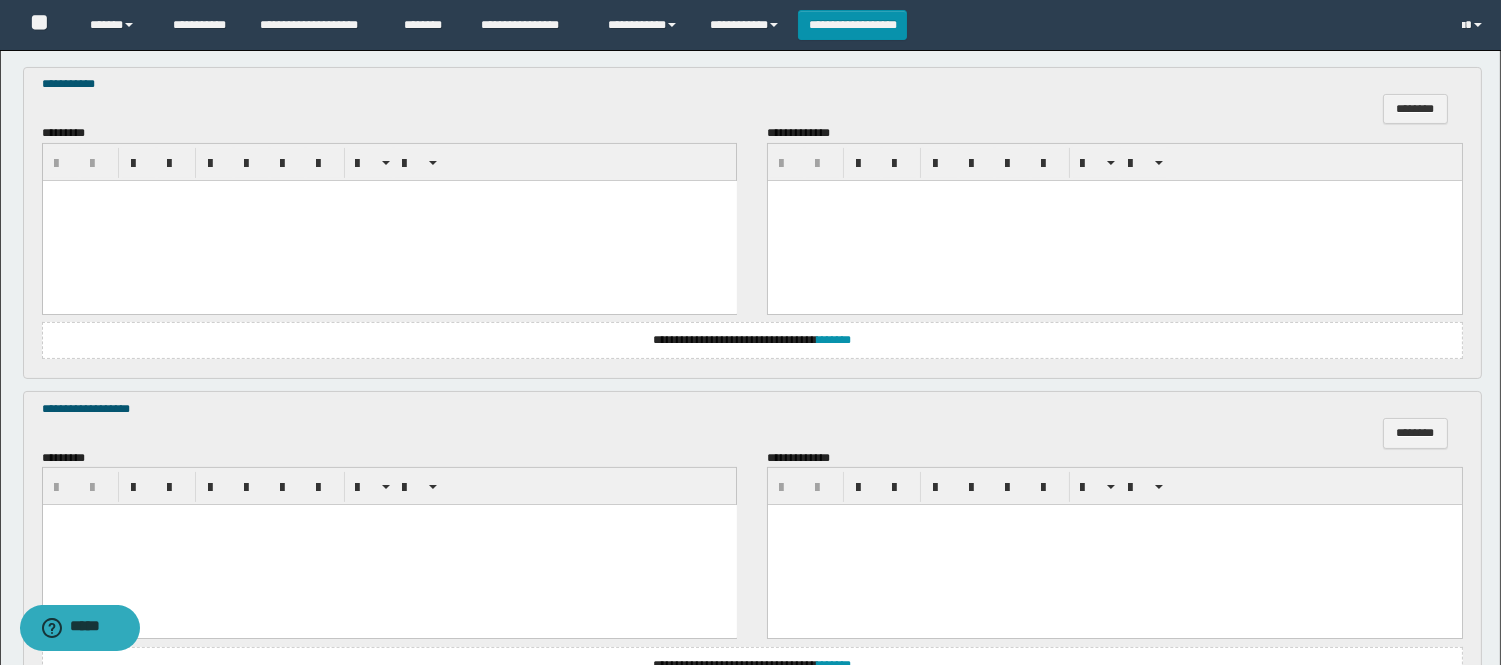 click at bounding box center (389, 220) 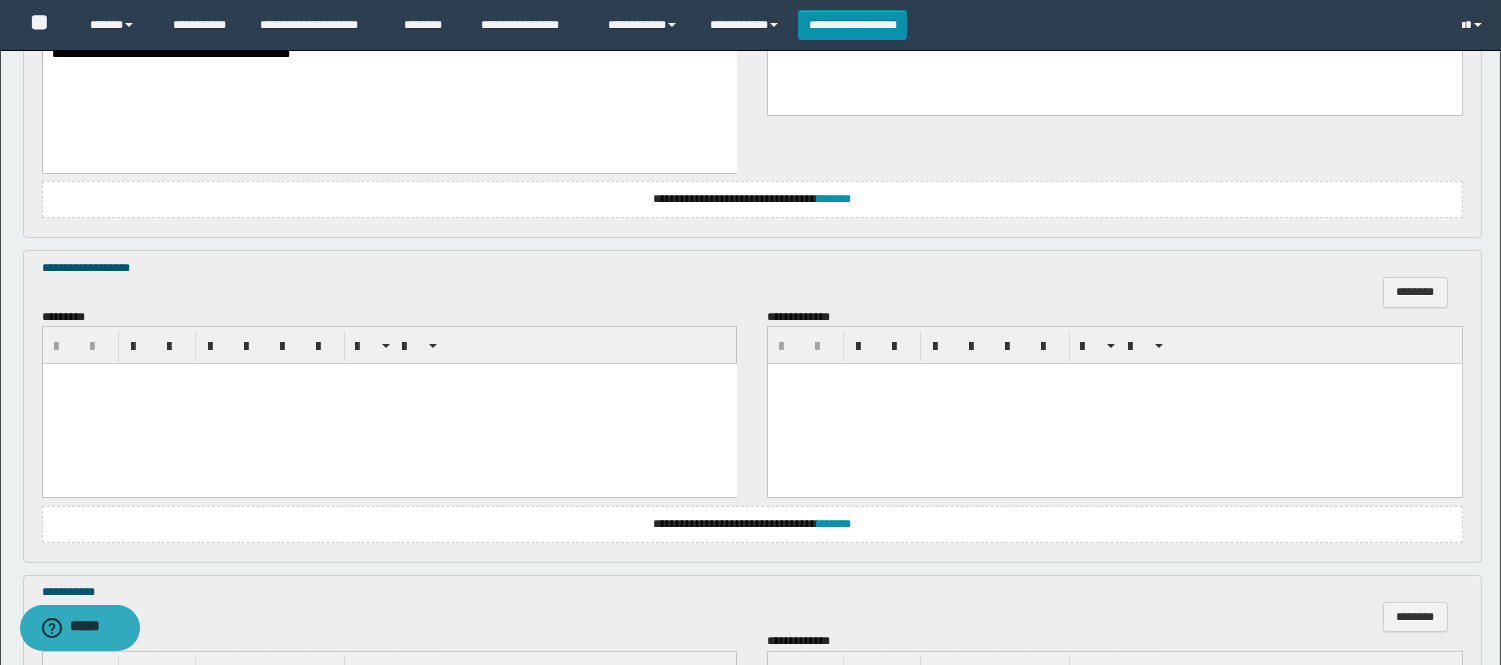 scroll, scrollTop: 888, scrollLeft: 0, axis: vertical 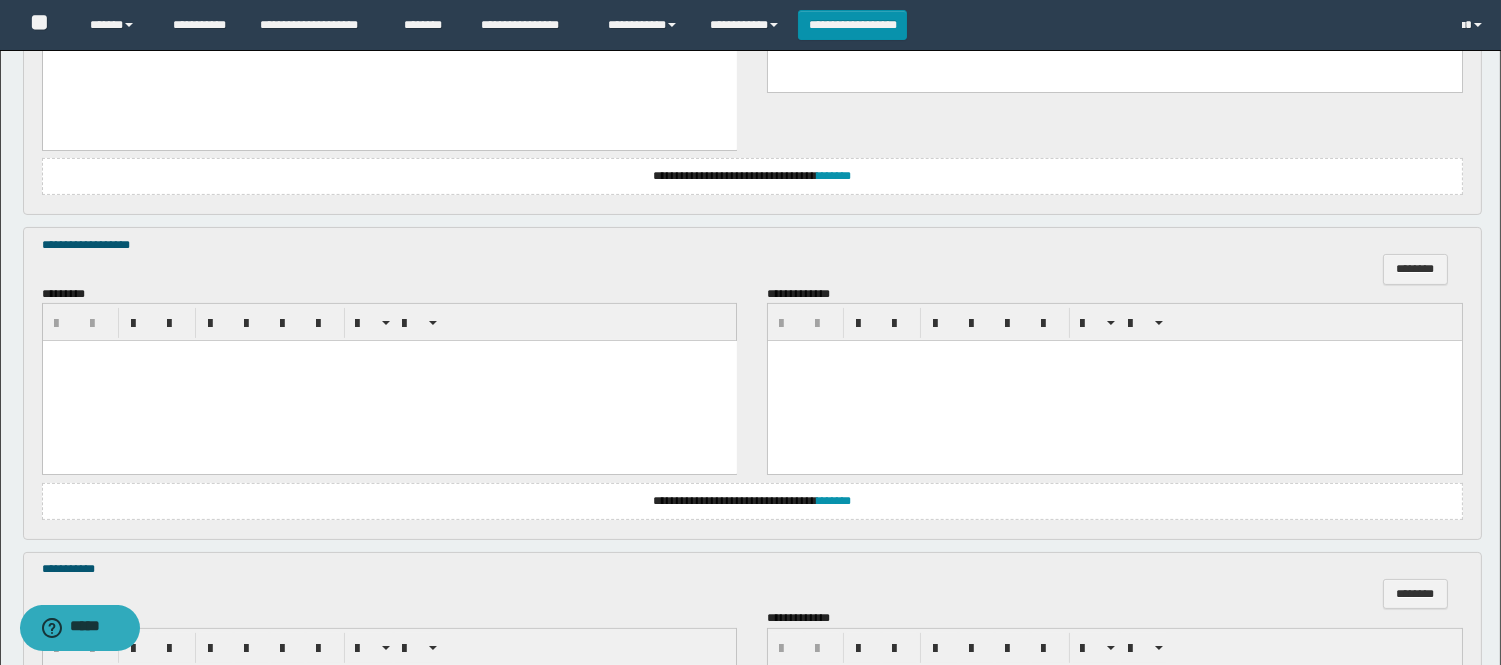 click at bounding box center (389, 381) 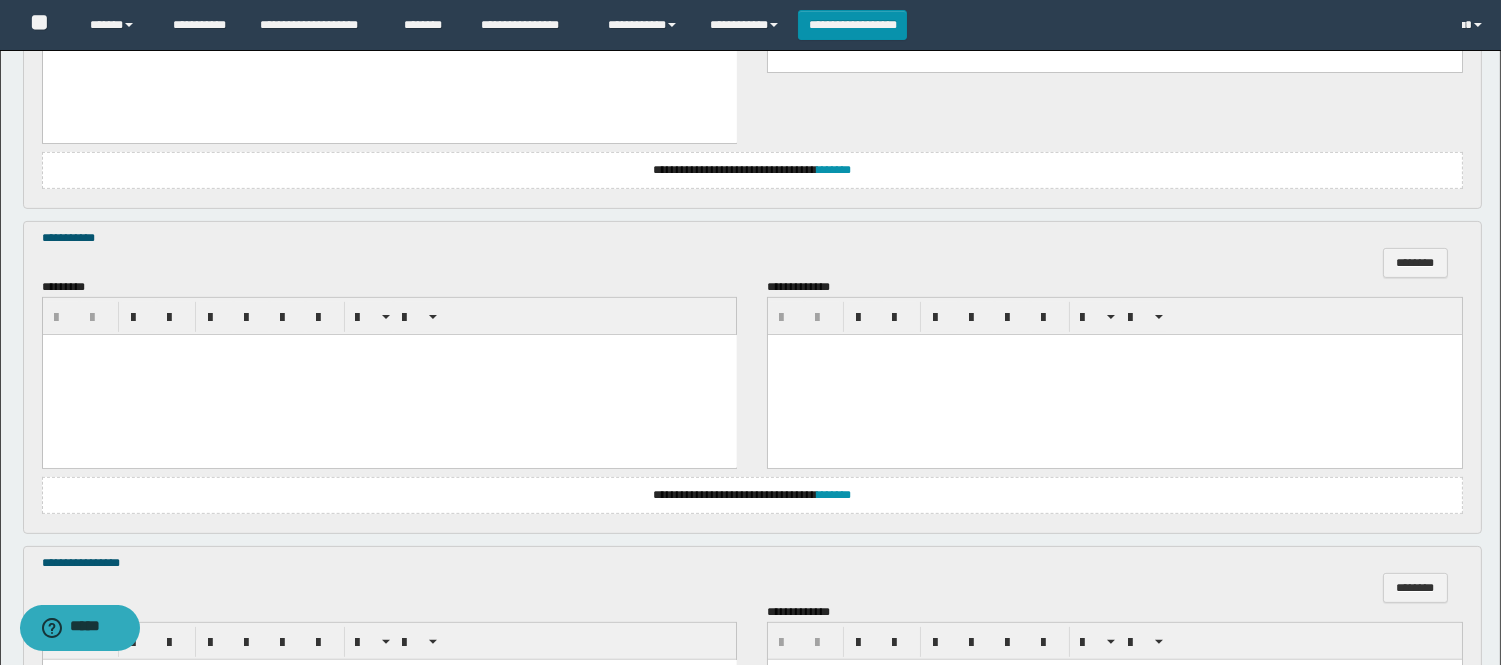 scroll, scrollTop: 1333, scrollLeft: 0, axis: vertical 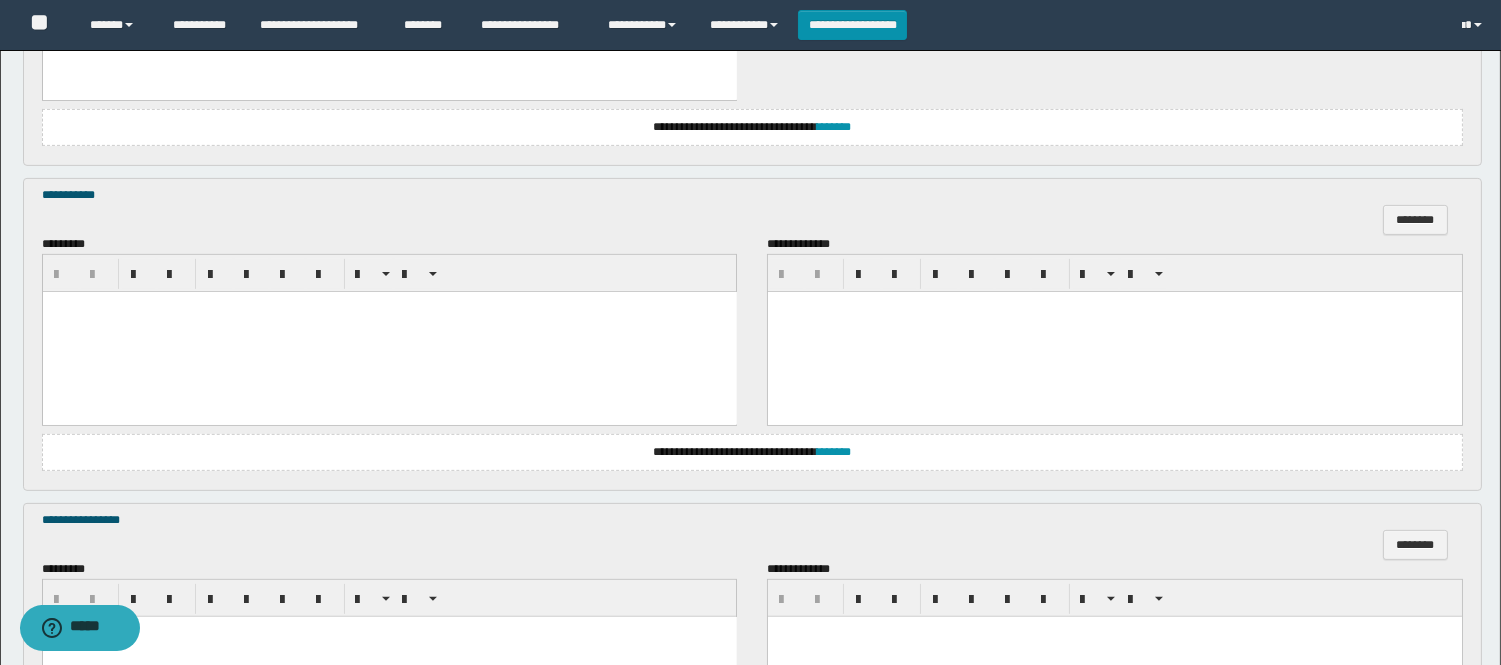 click at bounding box center [389, 332] 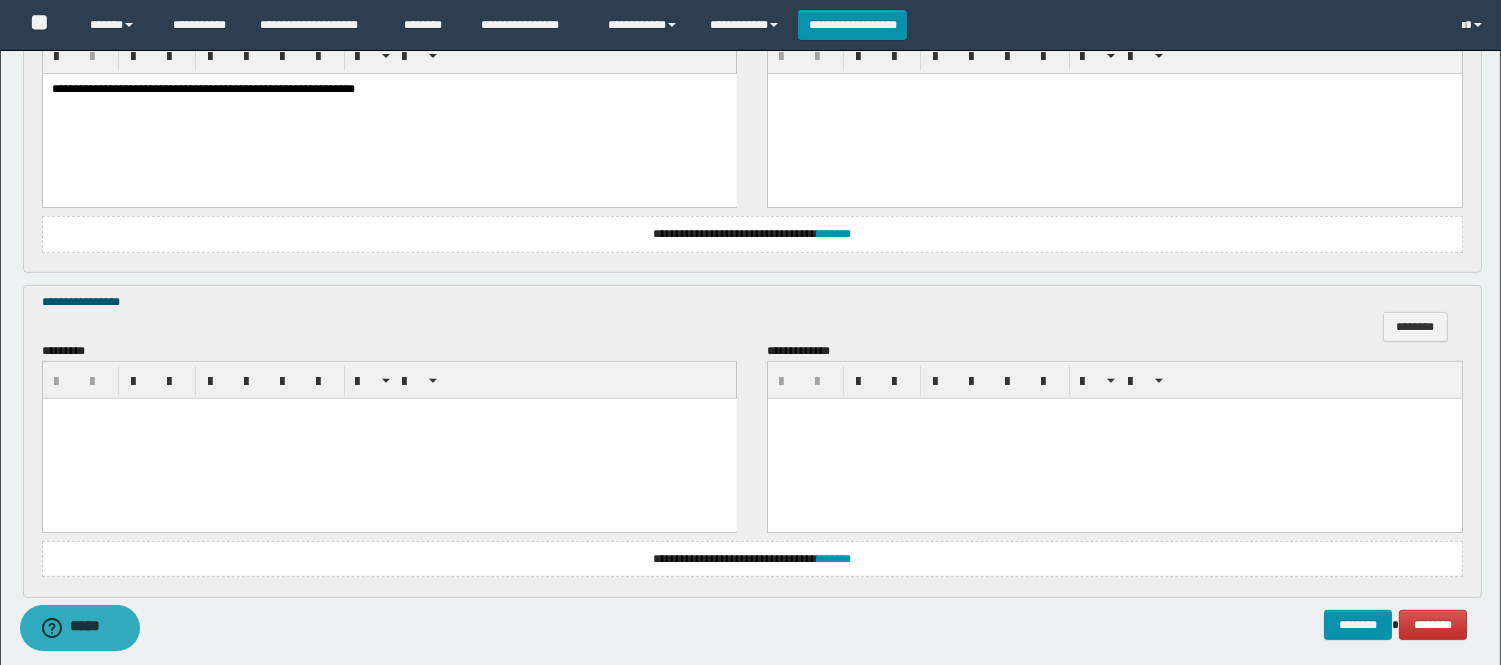 scroll, scrollTop: 1555, scrollLeft: 0, axis: vertical 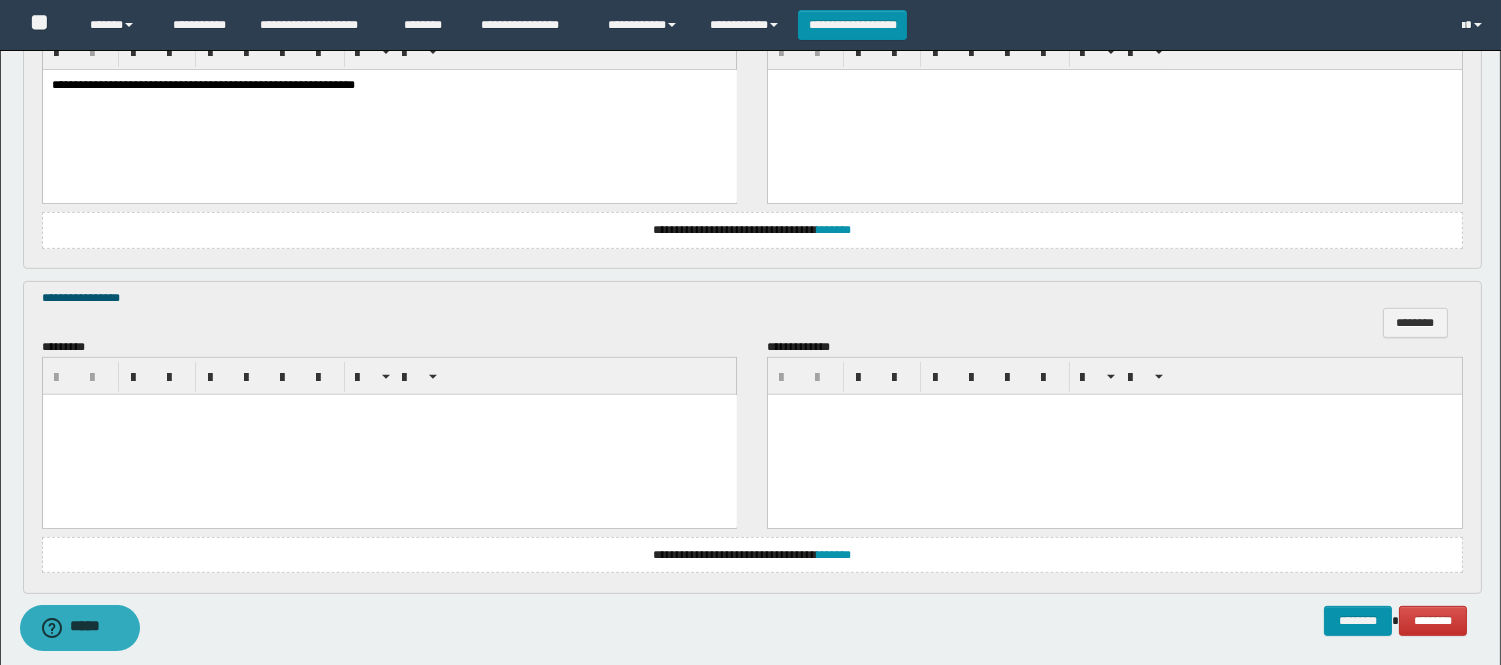 click at bounding box center (389, 435) 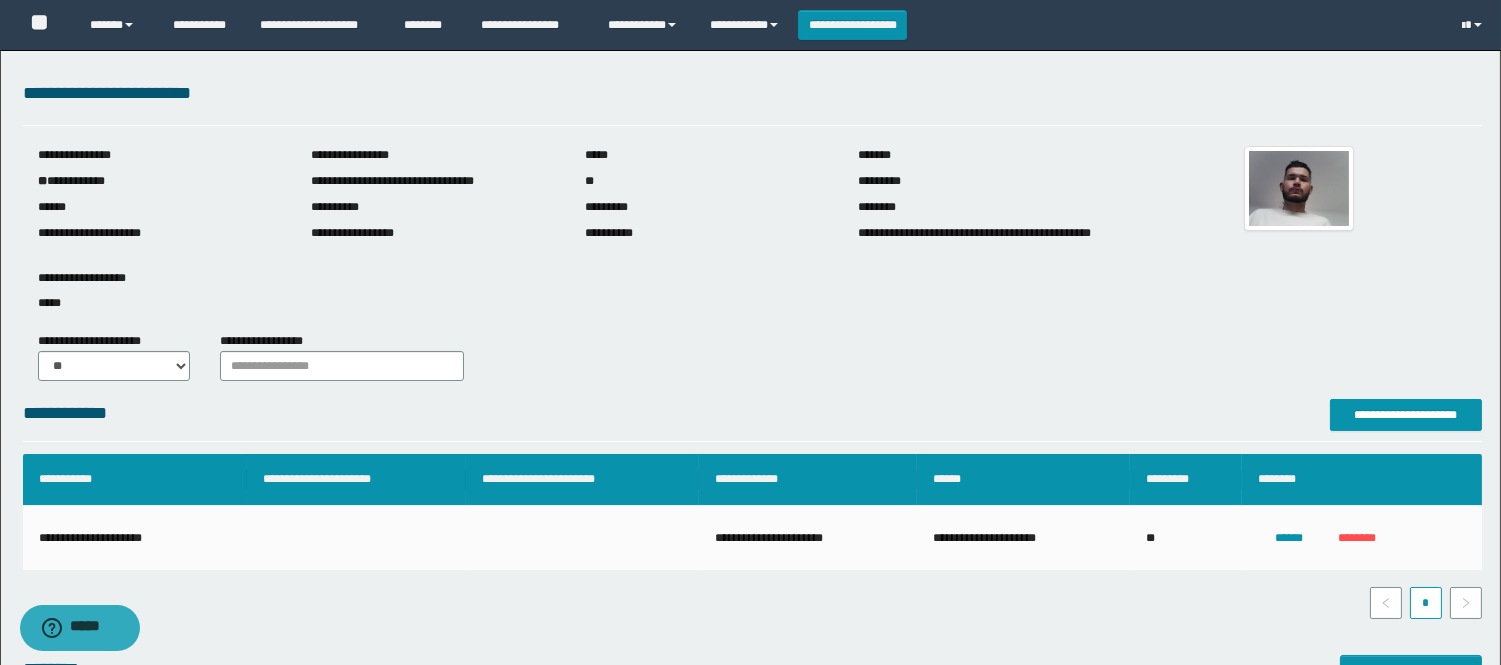 scroll, scrollTop: 0, scrollLeft: 0, axis: both 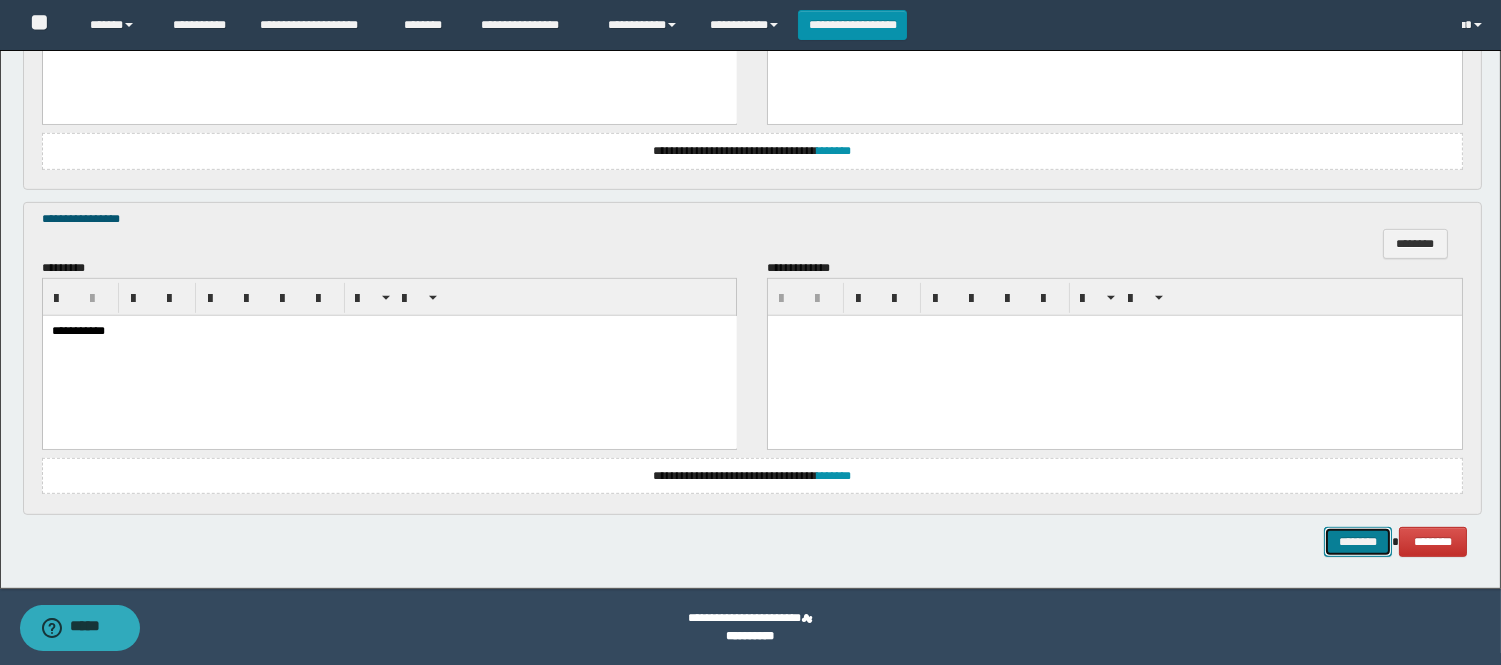 click on "********" at bounding box center (1358, 542) 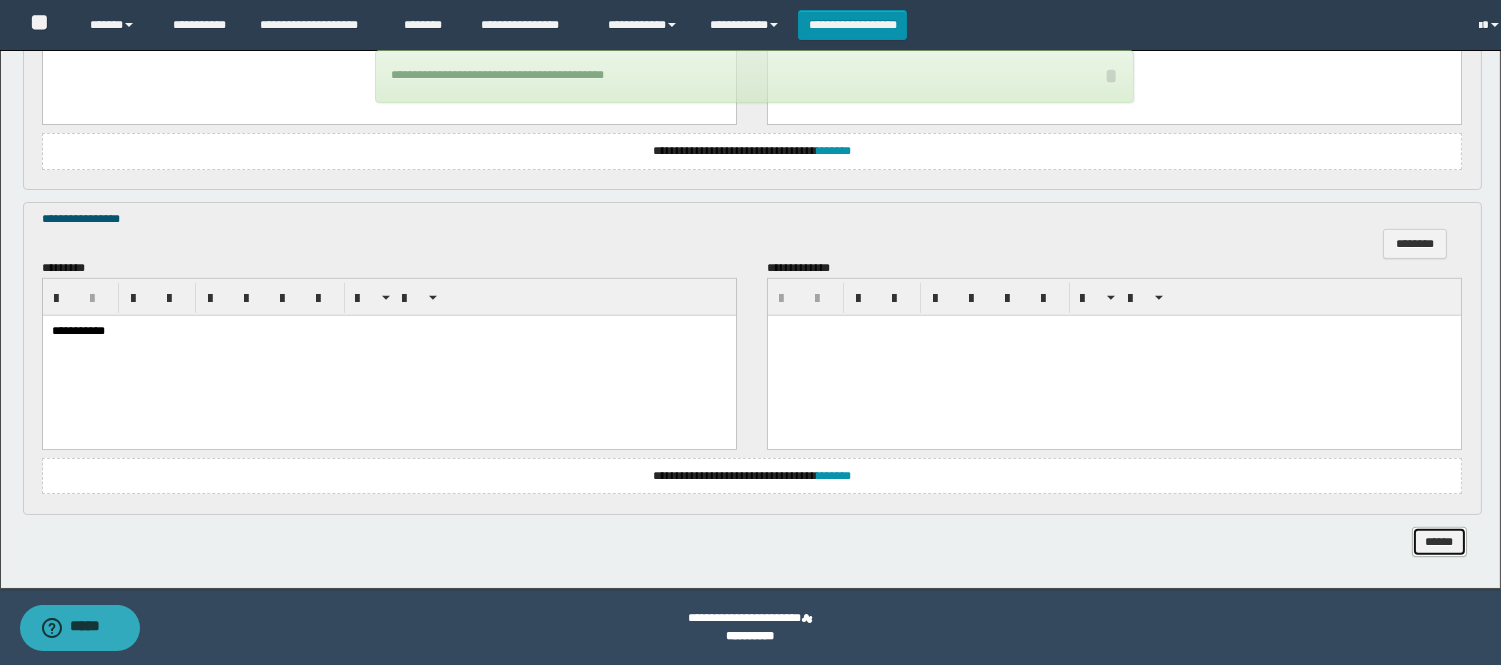 click on "******" at bounding box center [1439, 542] 